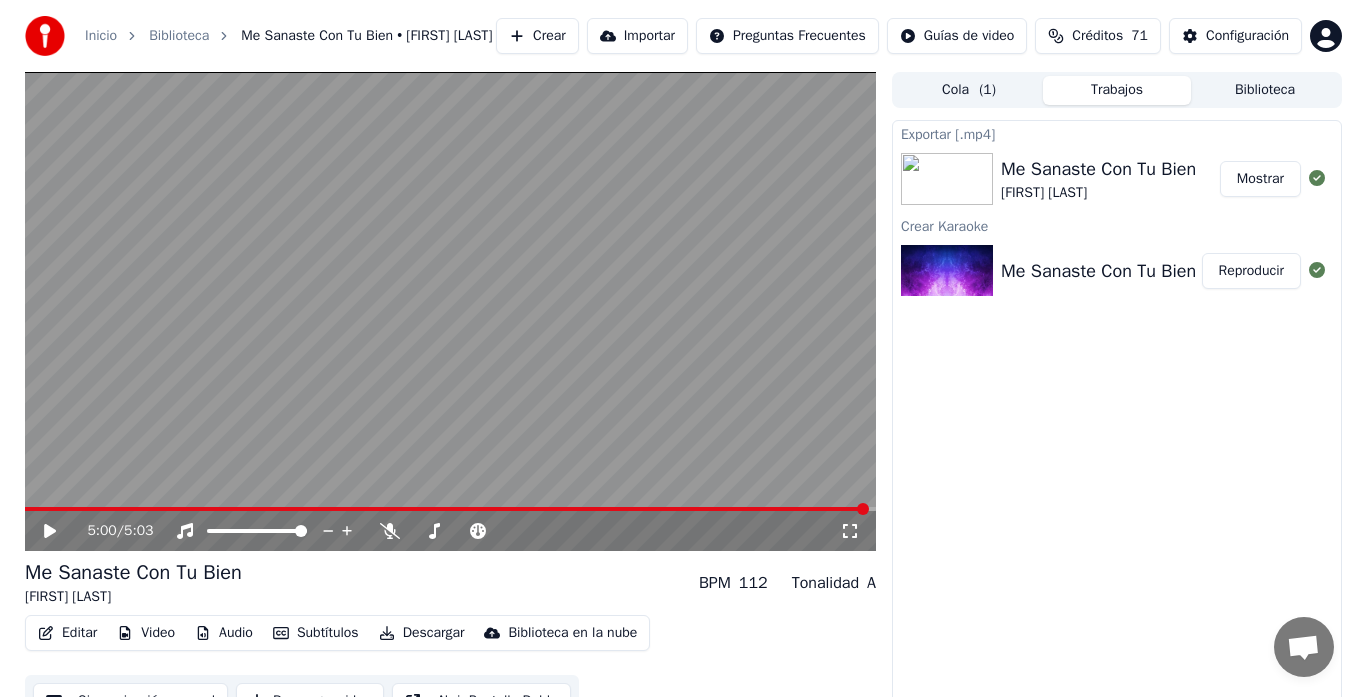 scroll, scrollTop: 0, scrollLeft: 0, axis: both 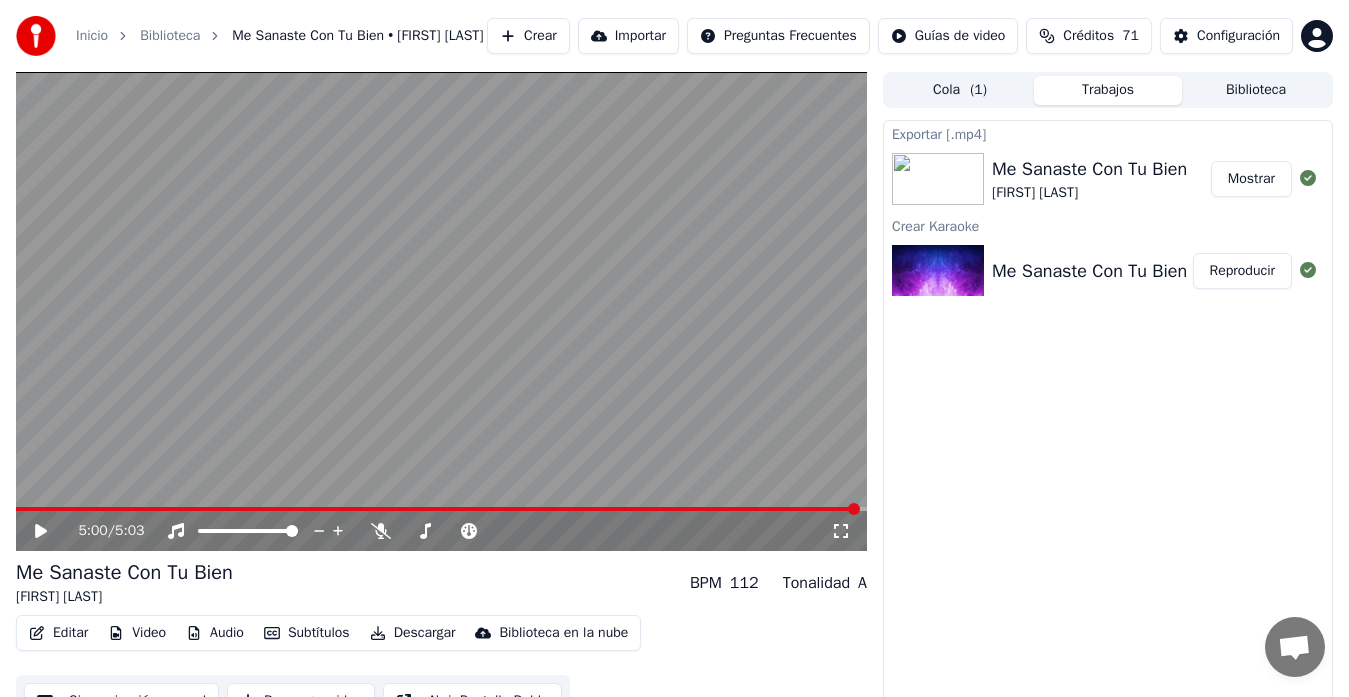 click on "Crear" at bounding box center [528, 36] 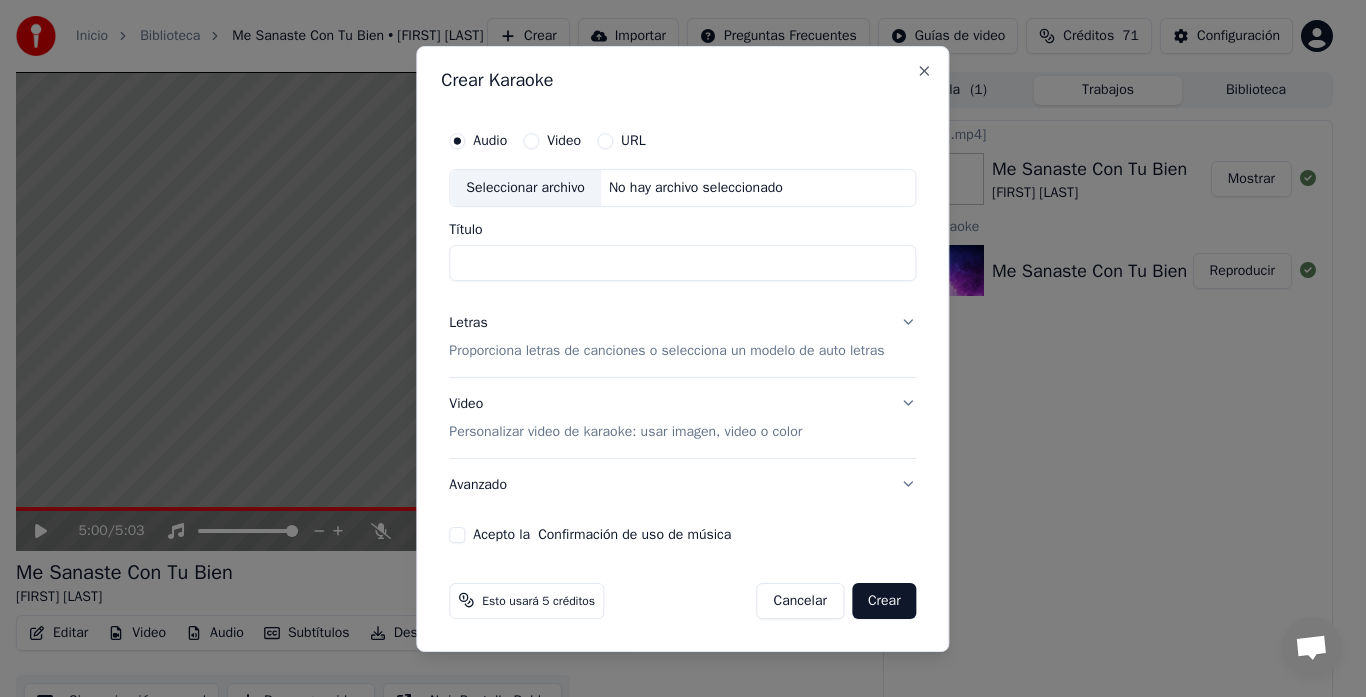 click on "Seleccionar archivo" at bounding box center (525, 188) 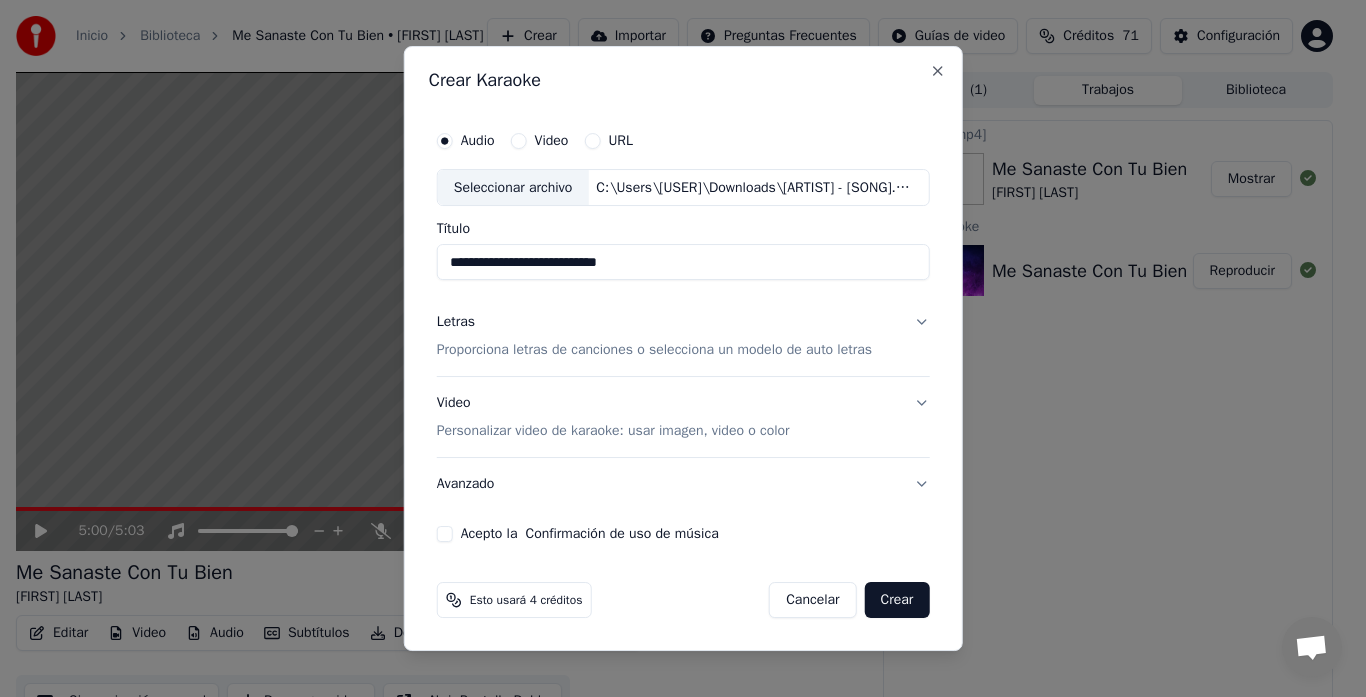 drag, startPoint x: 542, startPoint y: 265, endPoint x: 382, endPoint y: 262, distance: 160.02812 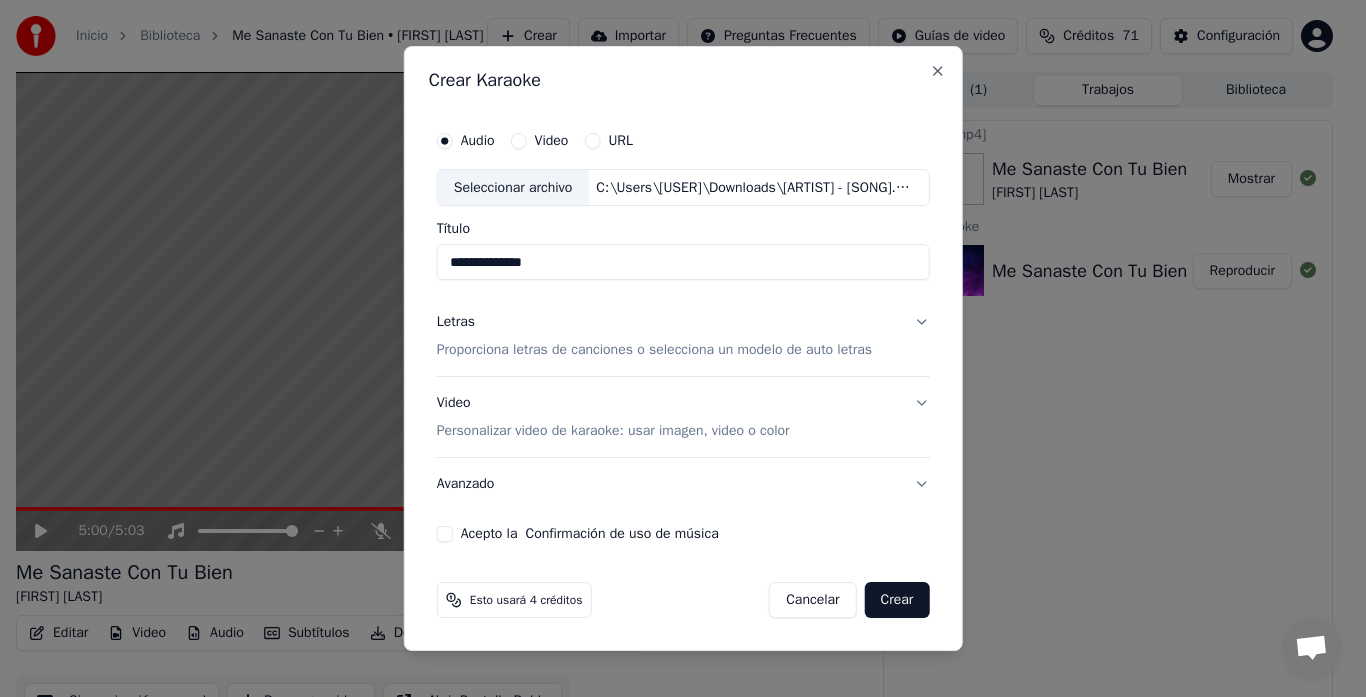 click on "**********" at bounding box center [683, 263] 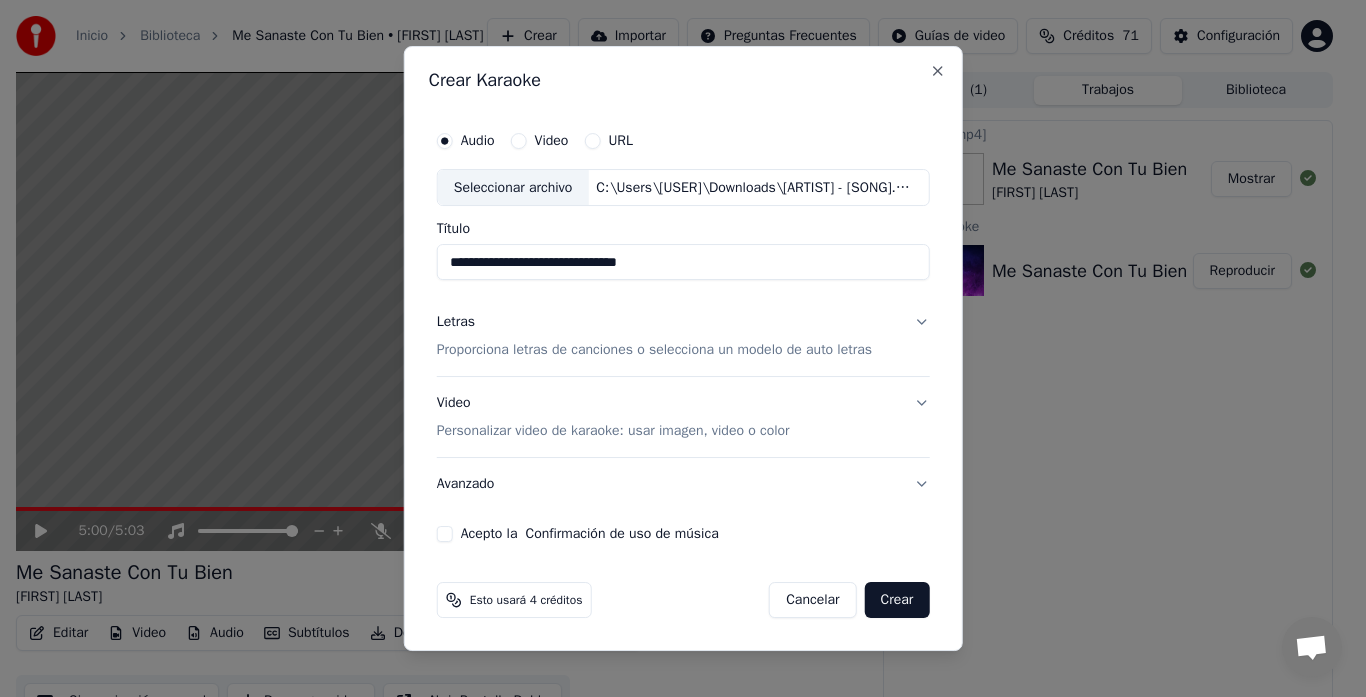 type on "**********" 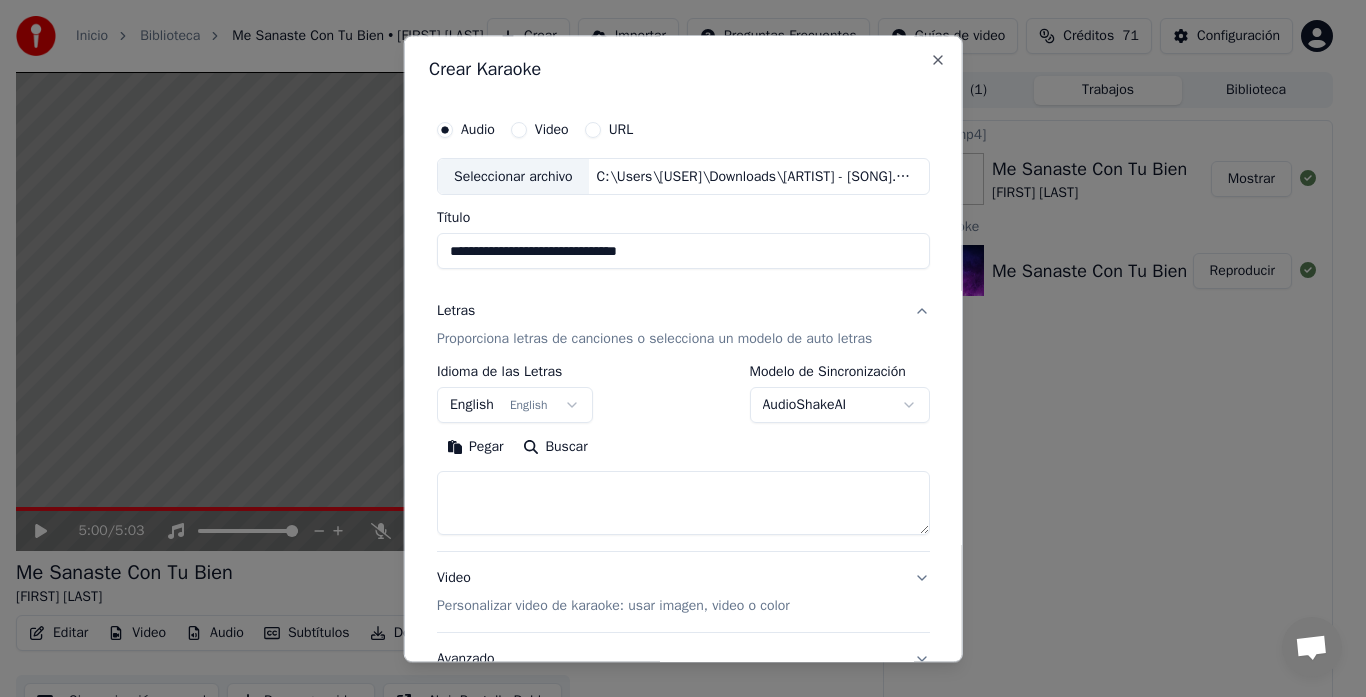 click on "English English" at bounding box center [515, 406] 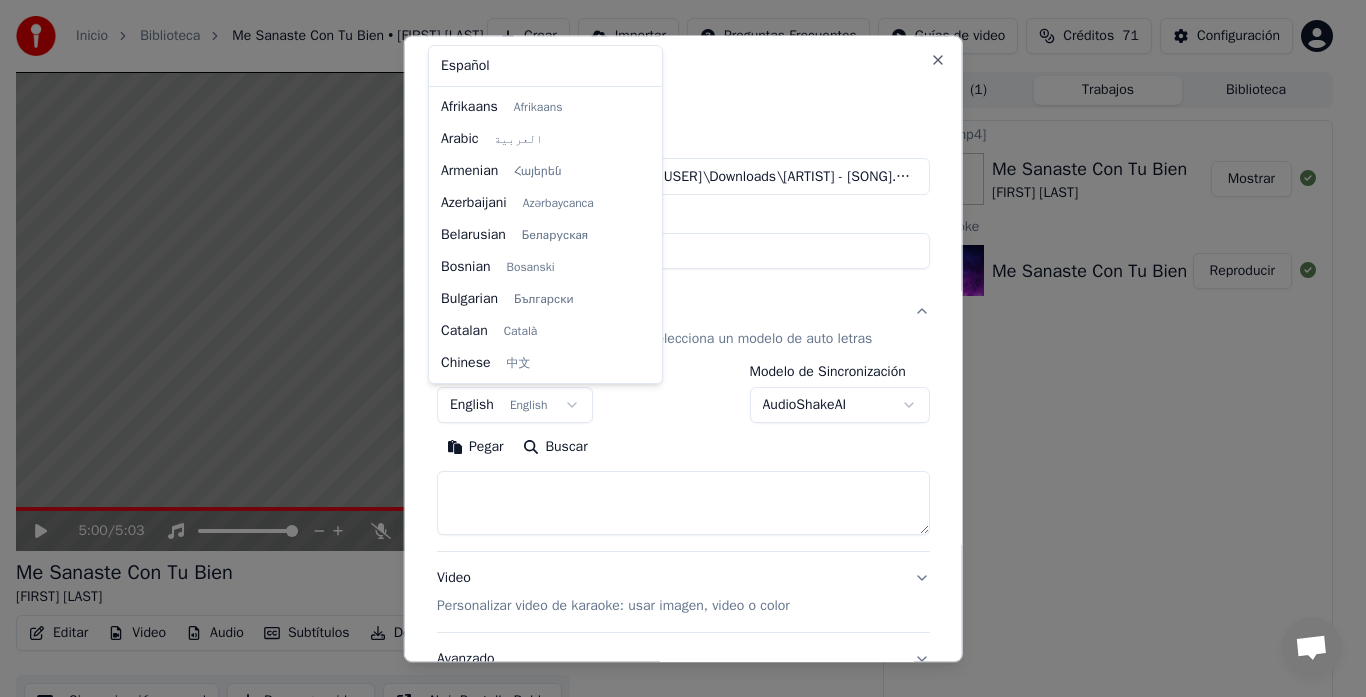 scroll, scrollTop: 160, scrollLeft: 0, axis: vertical 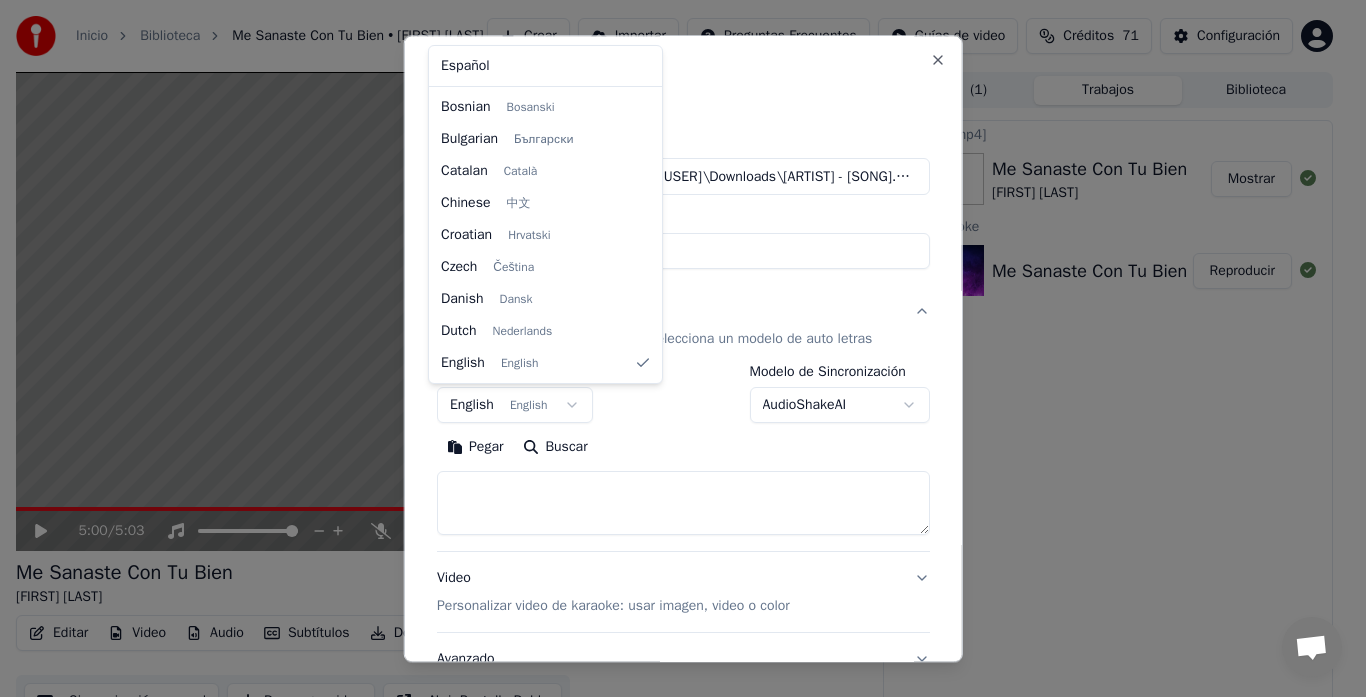 select on "**" 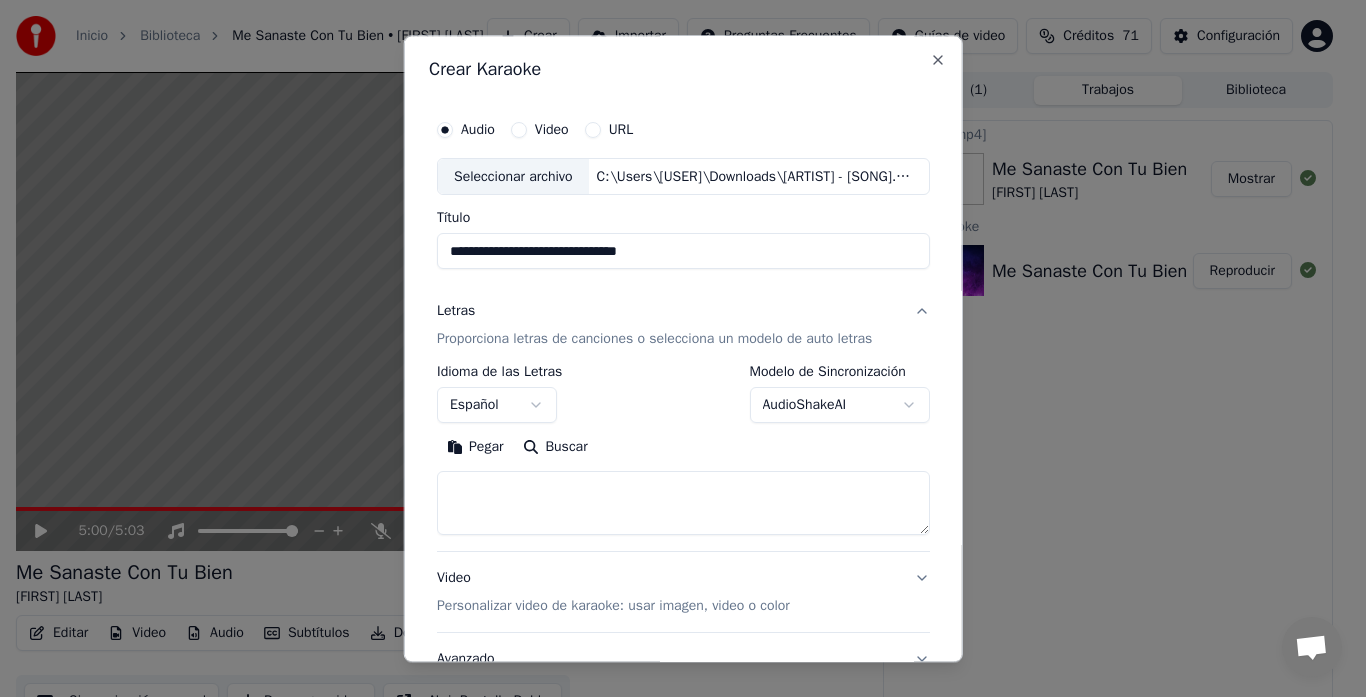 click on "Pegar" at bounding box center (475, 448) 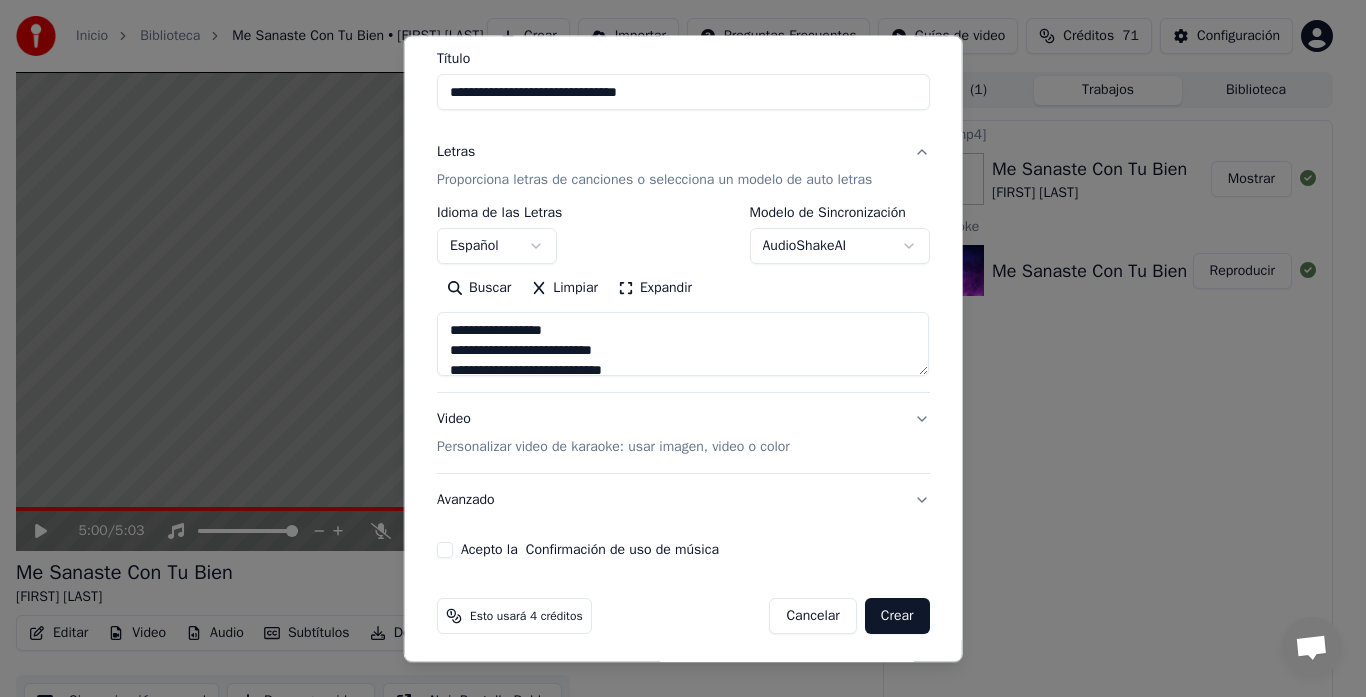 scroll, scrollTop: 164, scrollLeft: 0, axis: vertical 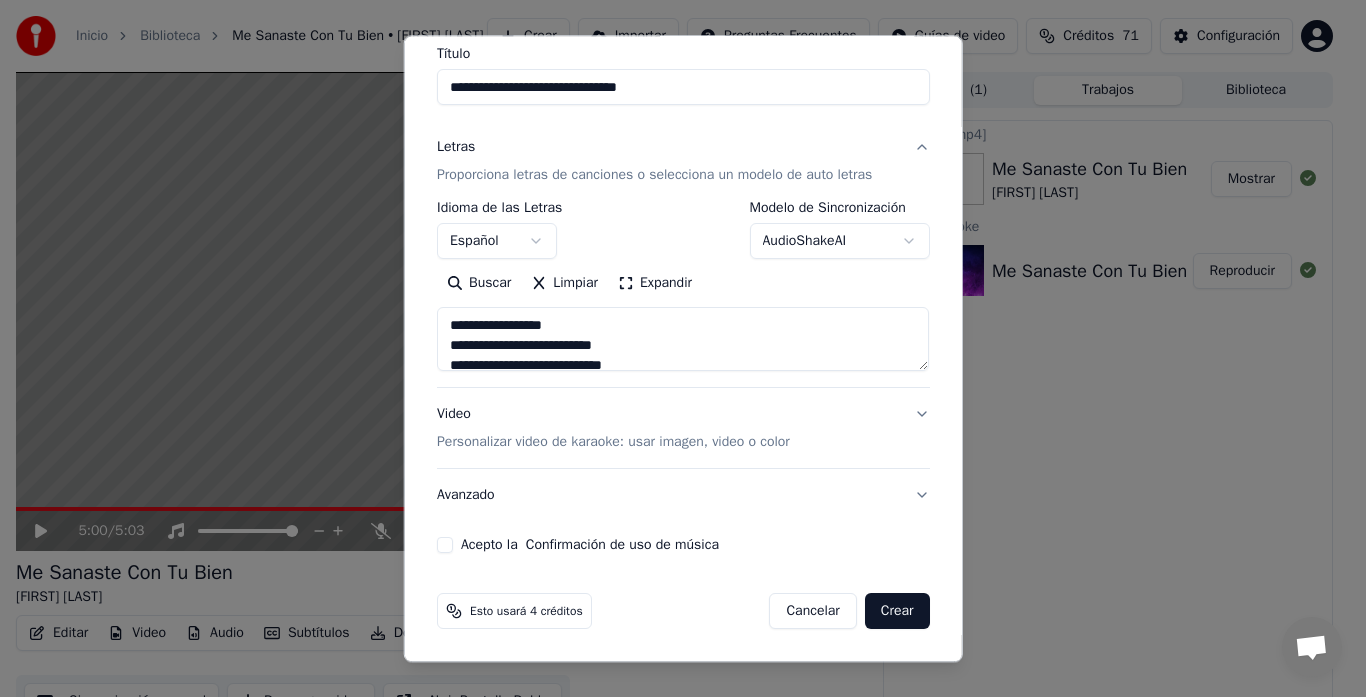 click on "Expandir" at bounding box center [655, 284] 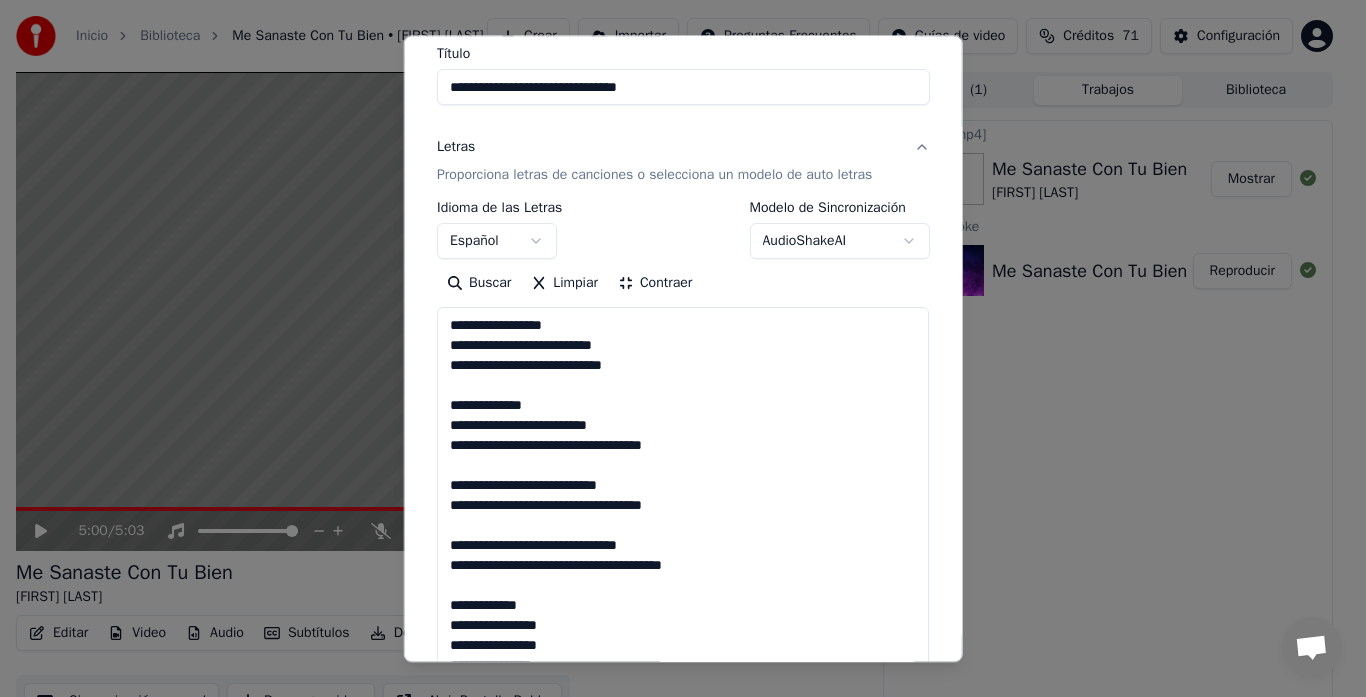 scroll, scrollTop: 0, scrollLeft: 0, axis: both 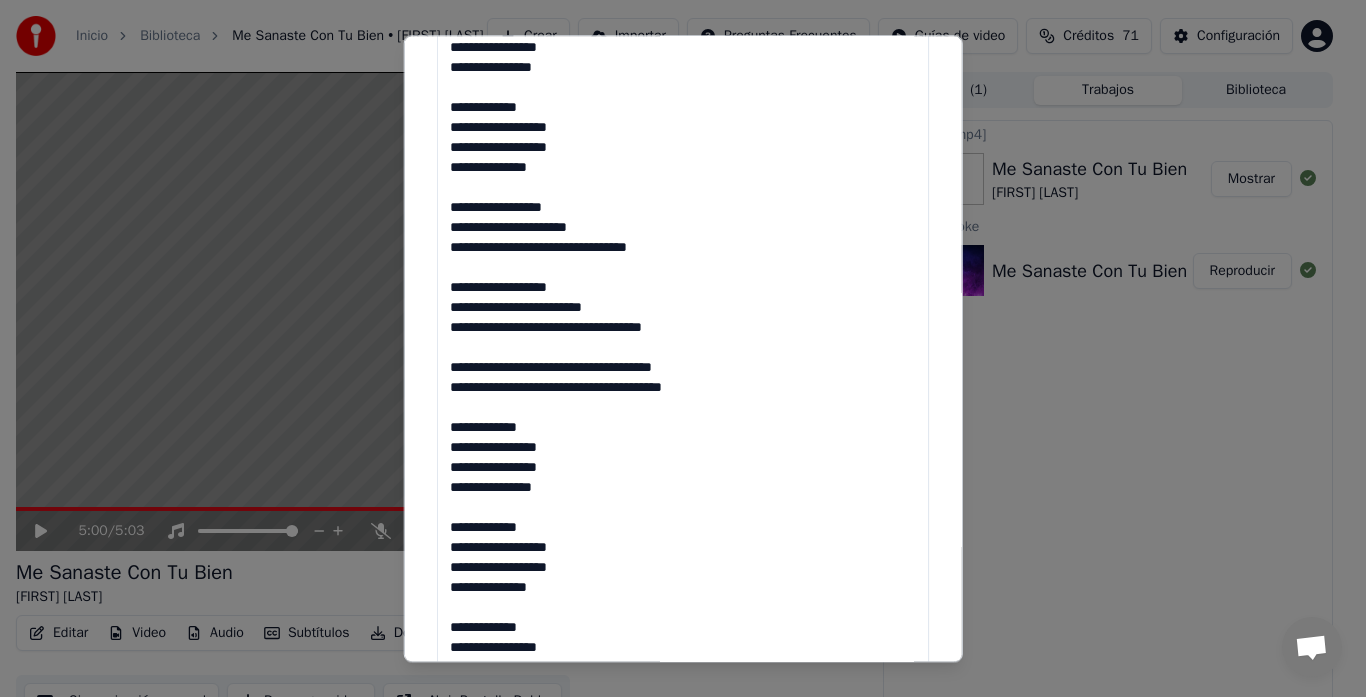 drag, startPoint x: 491, startPoint y: 547, endPoint x: 437, endPoint y: 543, distance: 54.147945 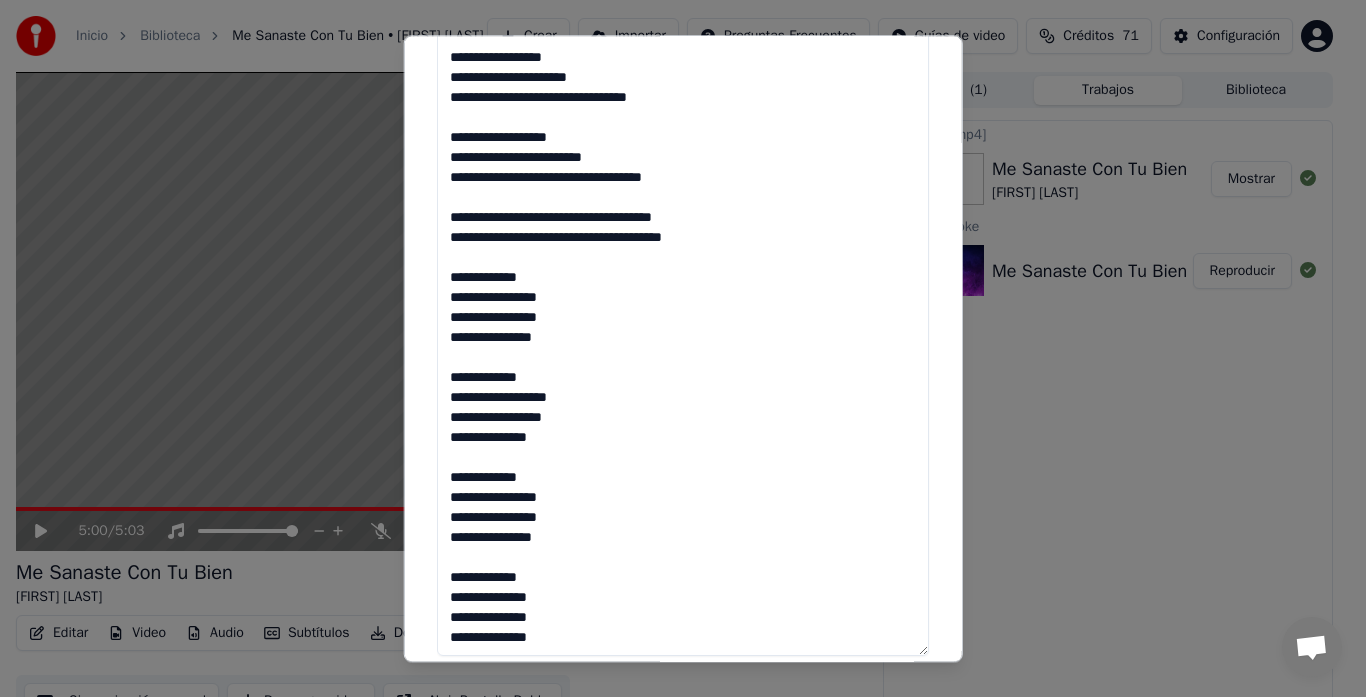 scroll, scrollTop: 920, scrollLeft: 0, axis: vertical 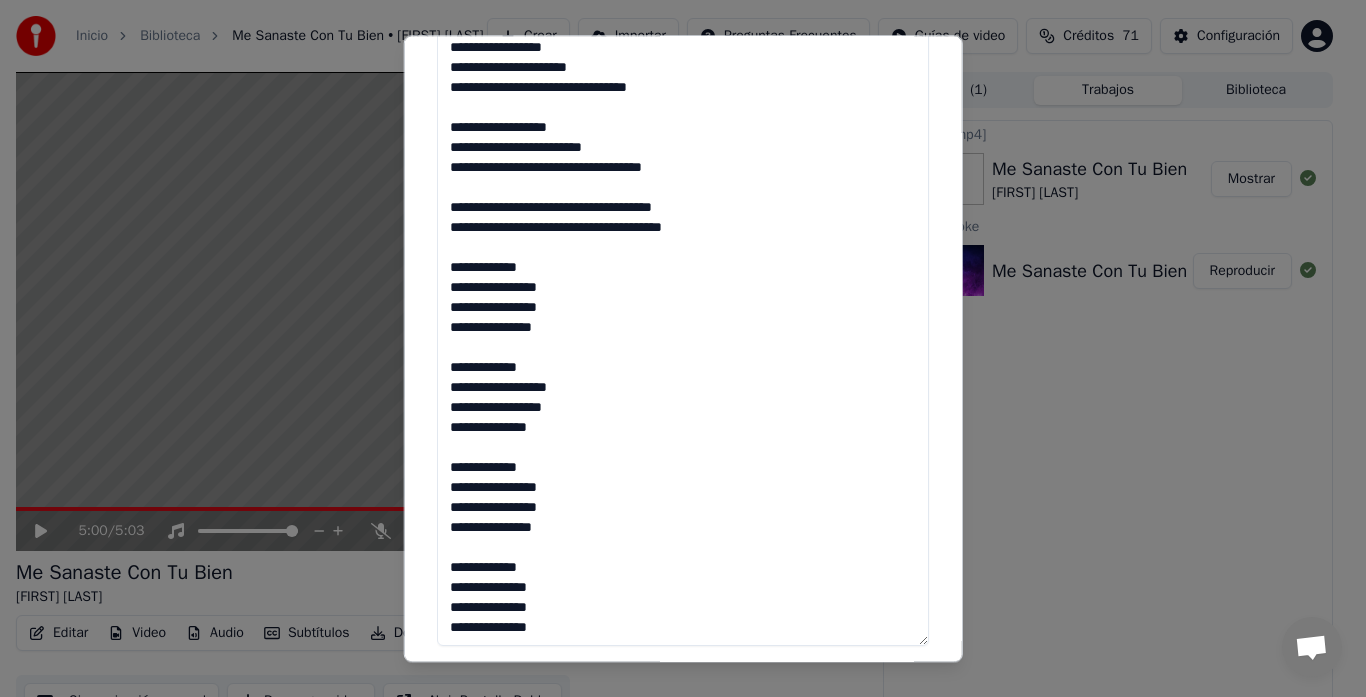 drag, startPoint x: 441, startPoint y: 402, endPoint x: 551, endPoint y: 402, distance: 110 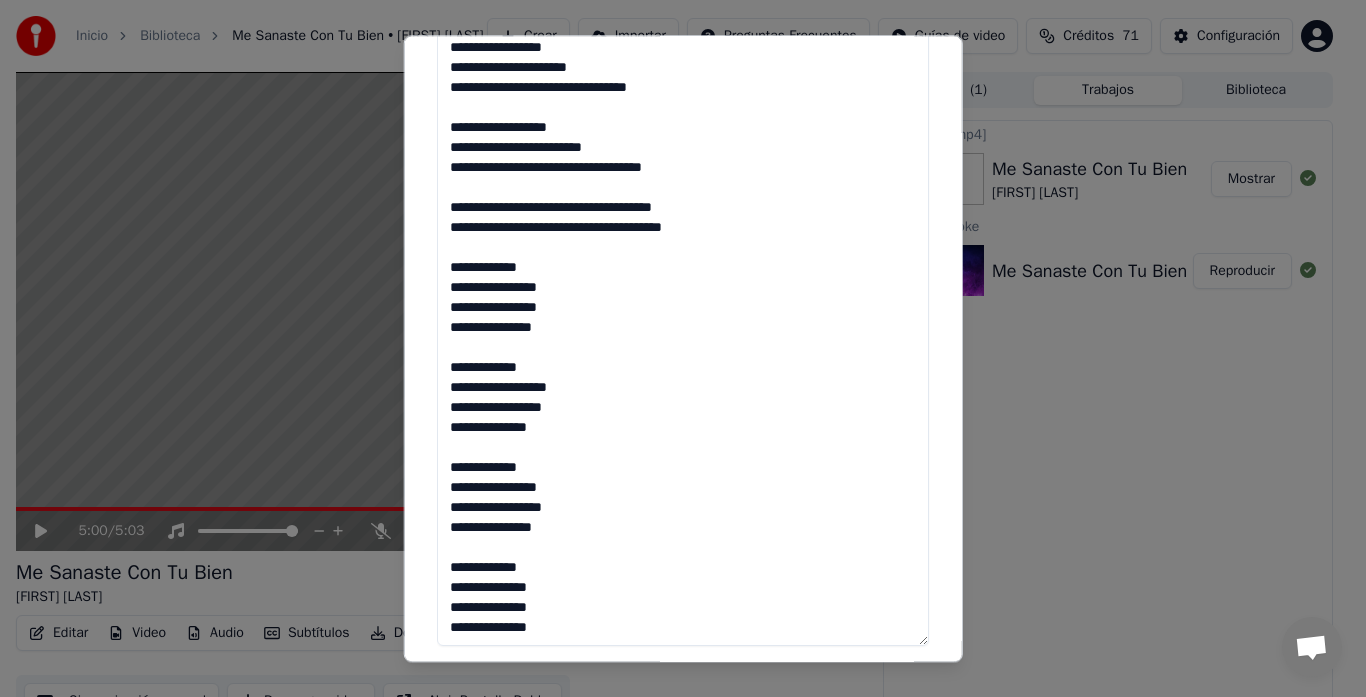 drag, startPoint x: 468, startPoint y: 306, endPoint x: 498, endPoint y: 306, distance: 30 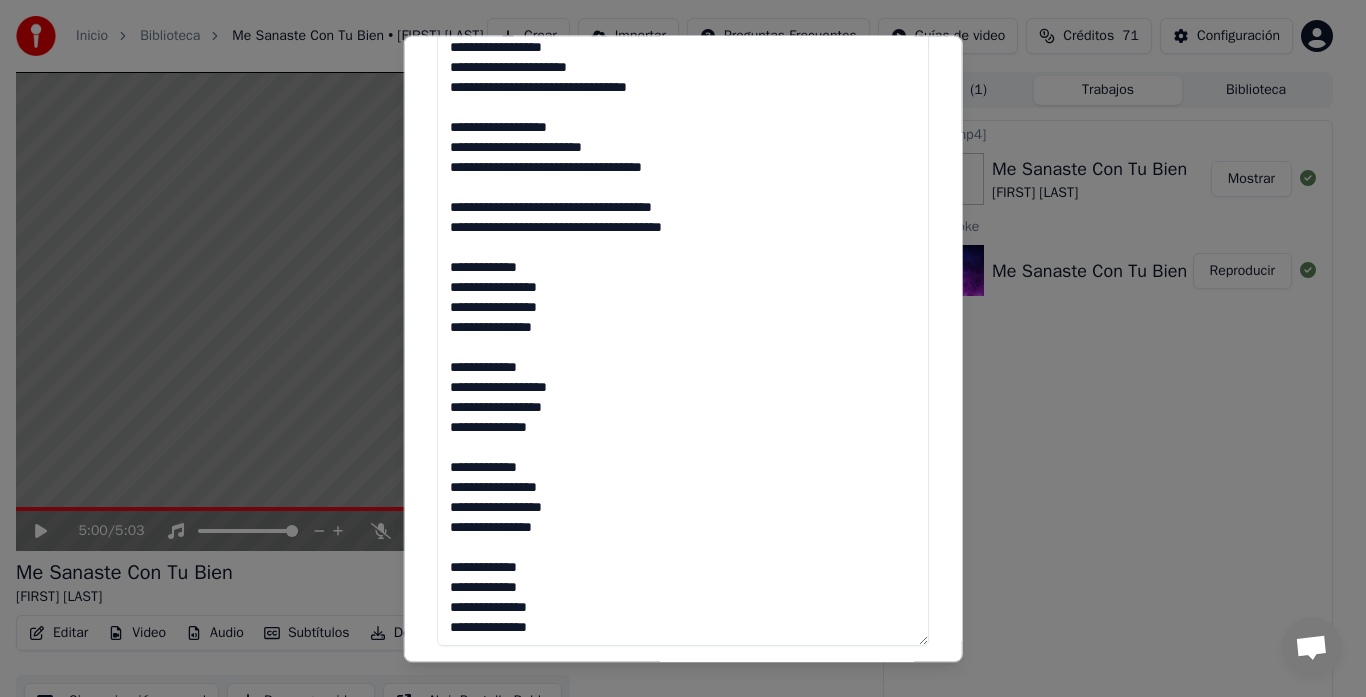 drag, startPoint x: 437, startPoint y: 504, endPoint x: 550, endPoint y: 516, distance: 113.63538 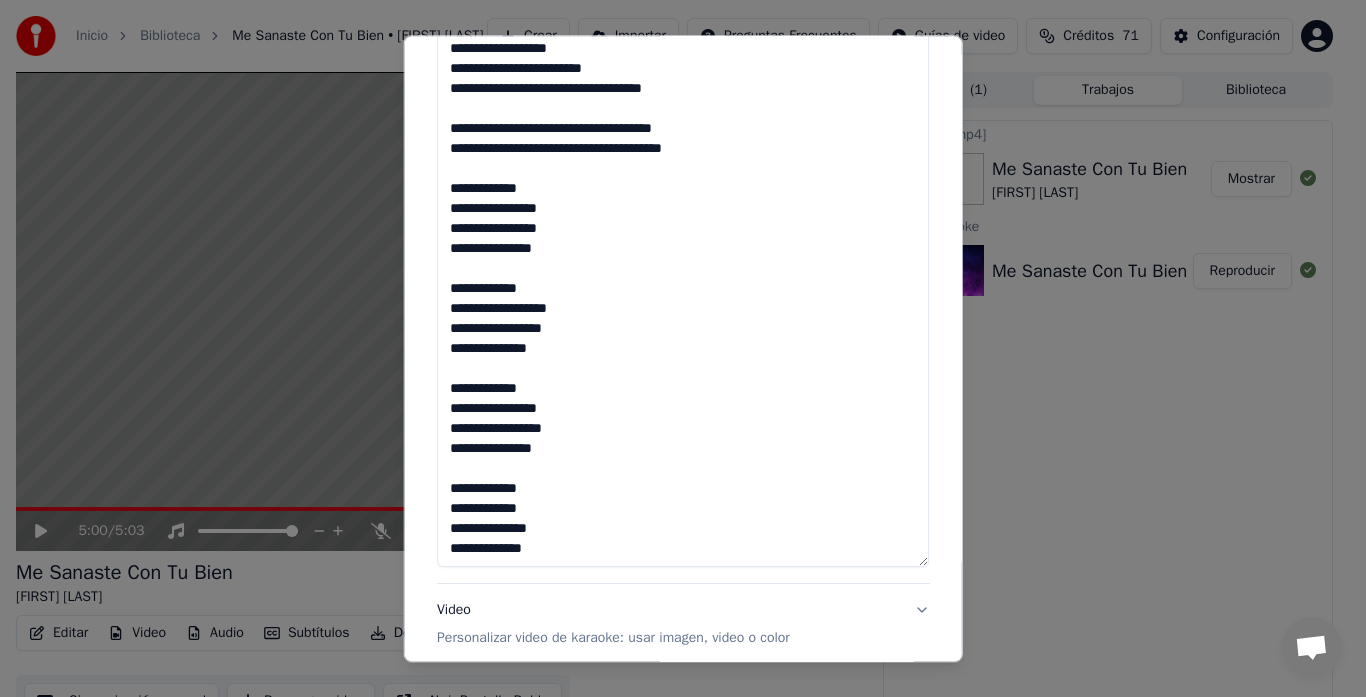 scroll, scrollTop: 995, scrollLeft: 0, axis: vertical 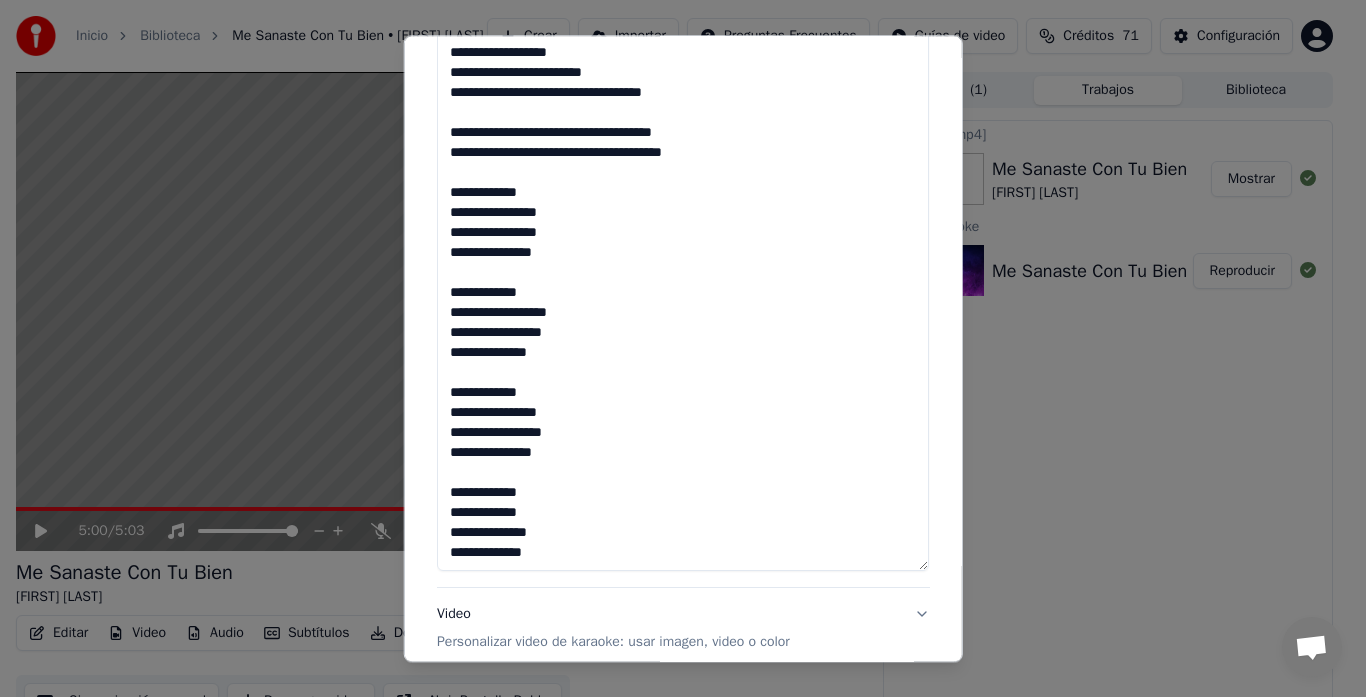 drag, startPoint x: 441, startPoint y: 349, endPoint x: 575, endPoint y: 354, distance: 134.09325 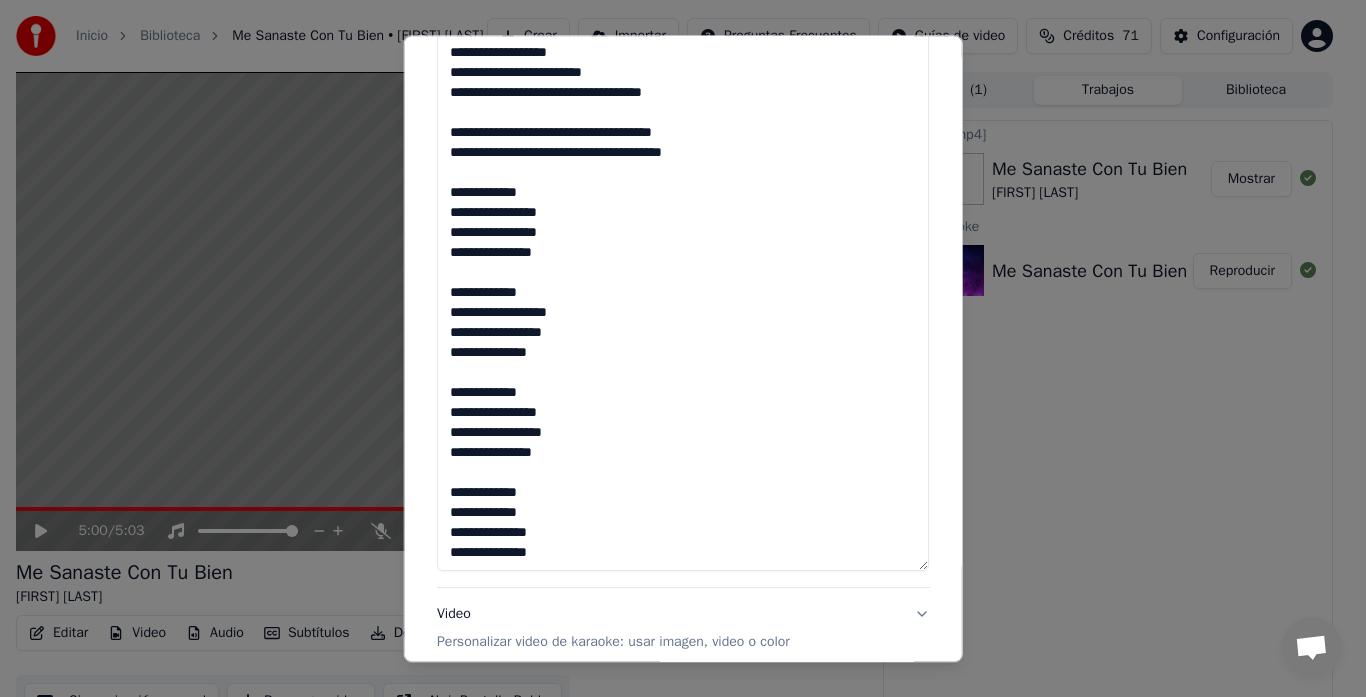 type on "**********" 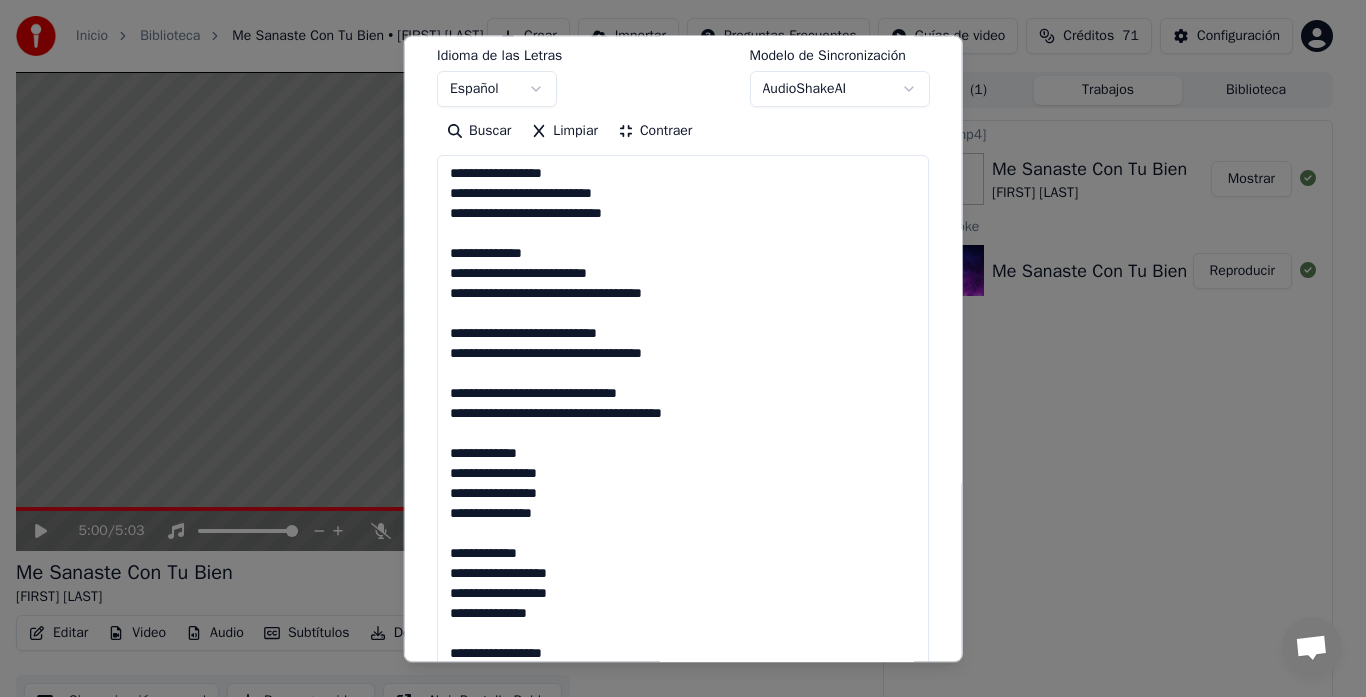 scroll, scrollTop: 302, scrollLeft: 0, axis: vertical 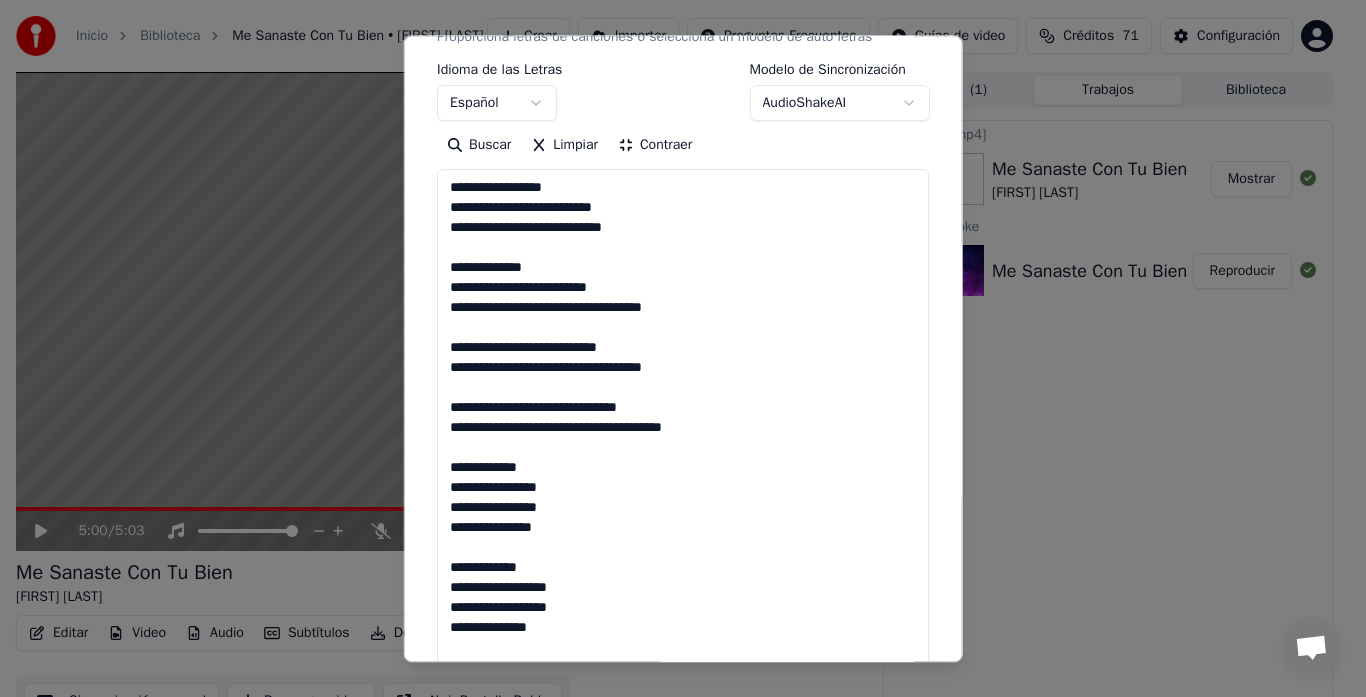 click on "Contraer" at bounding box center [655, 146] 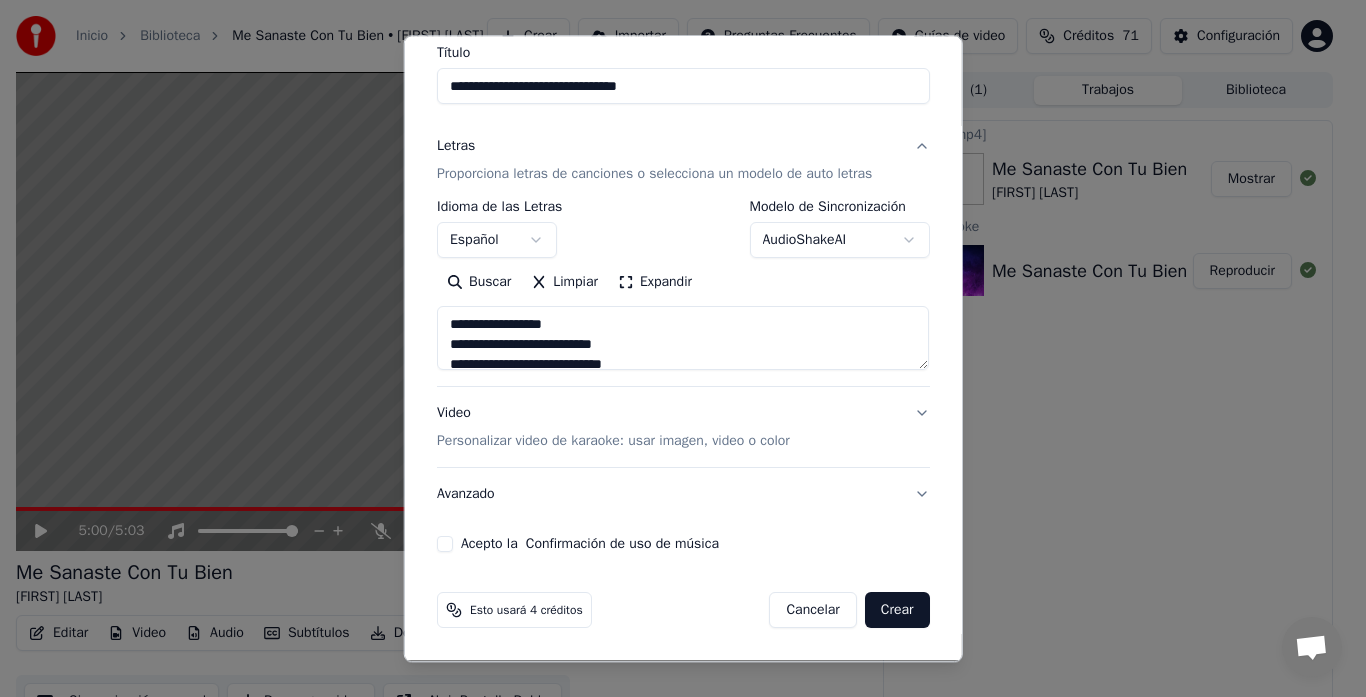 scroll, scrollTop: 165, scrollLeft: 0, axis: vertical 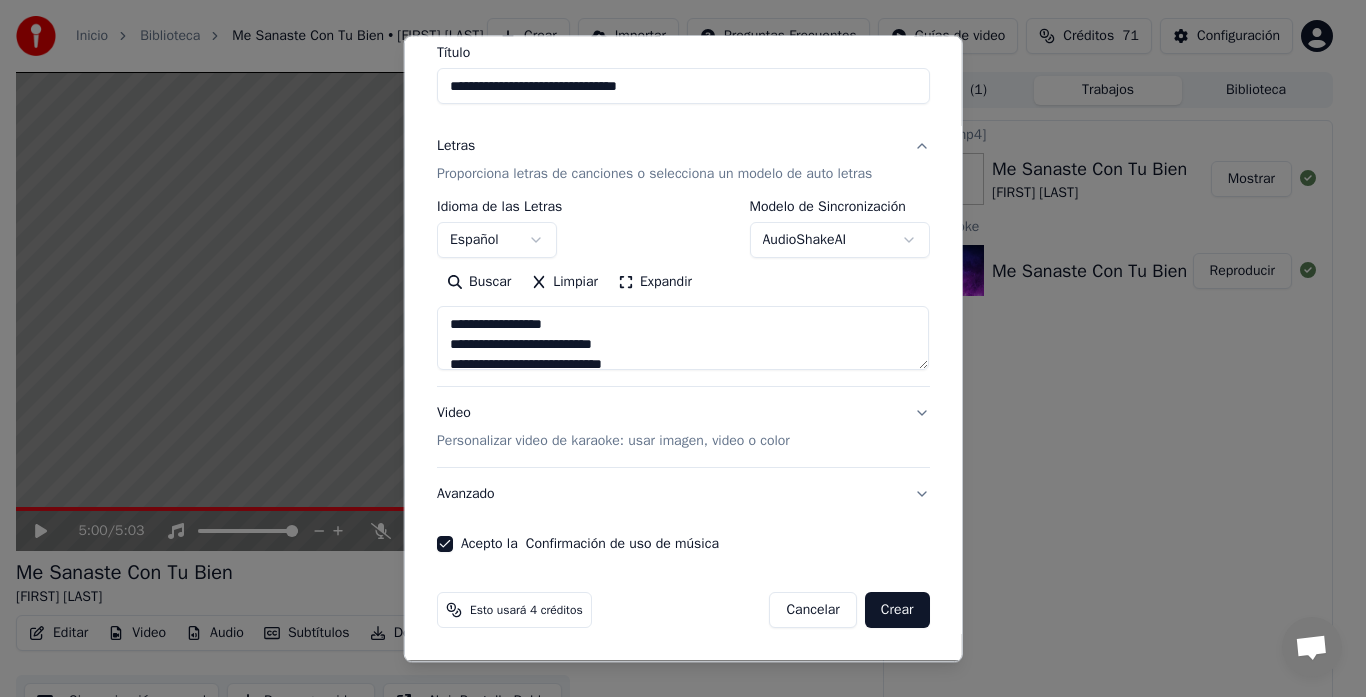 click on "Crear" at bounding box center (897, 611) 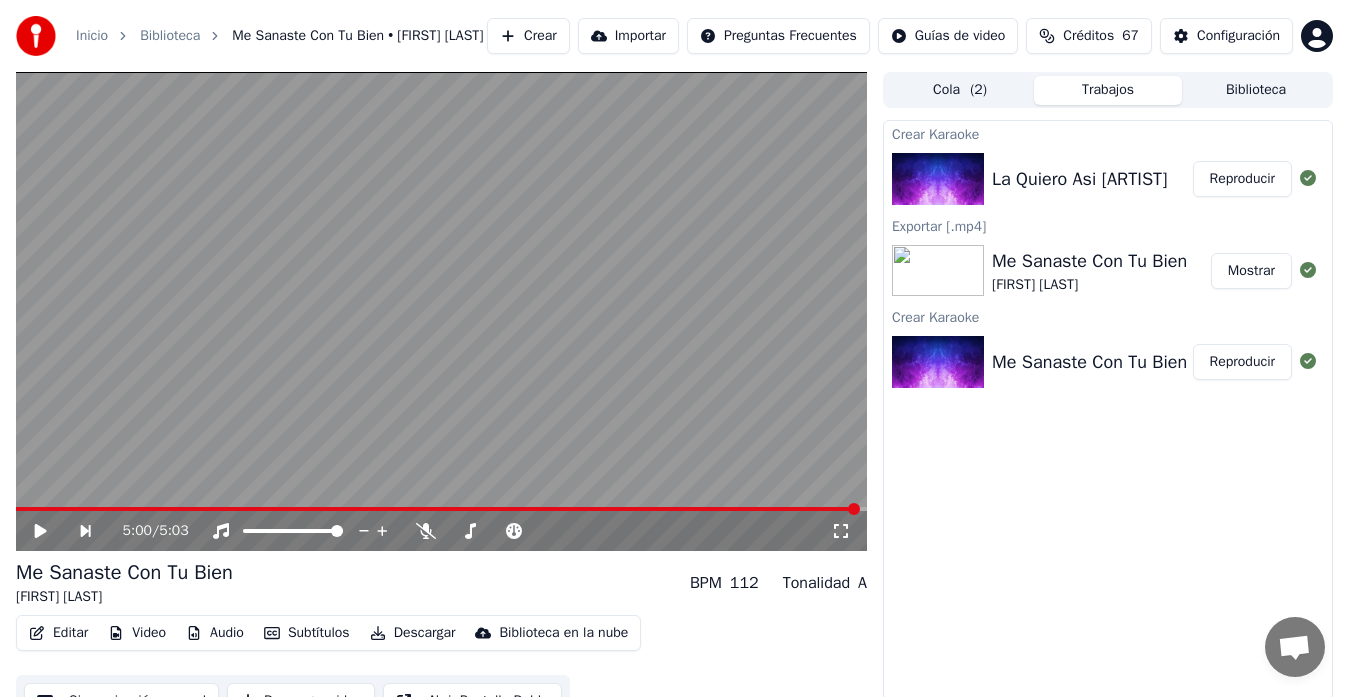 drag, startPoint x: 1210, startPoint y: 186, endPoint x: 1200, endPoint y: 203, distance: 19.723083 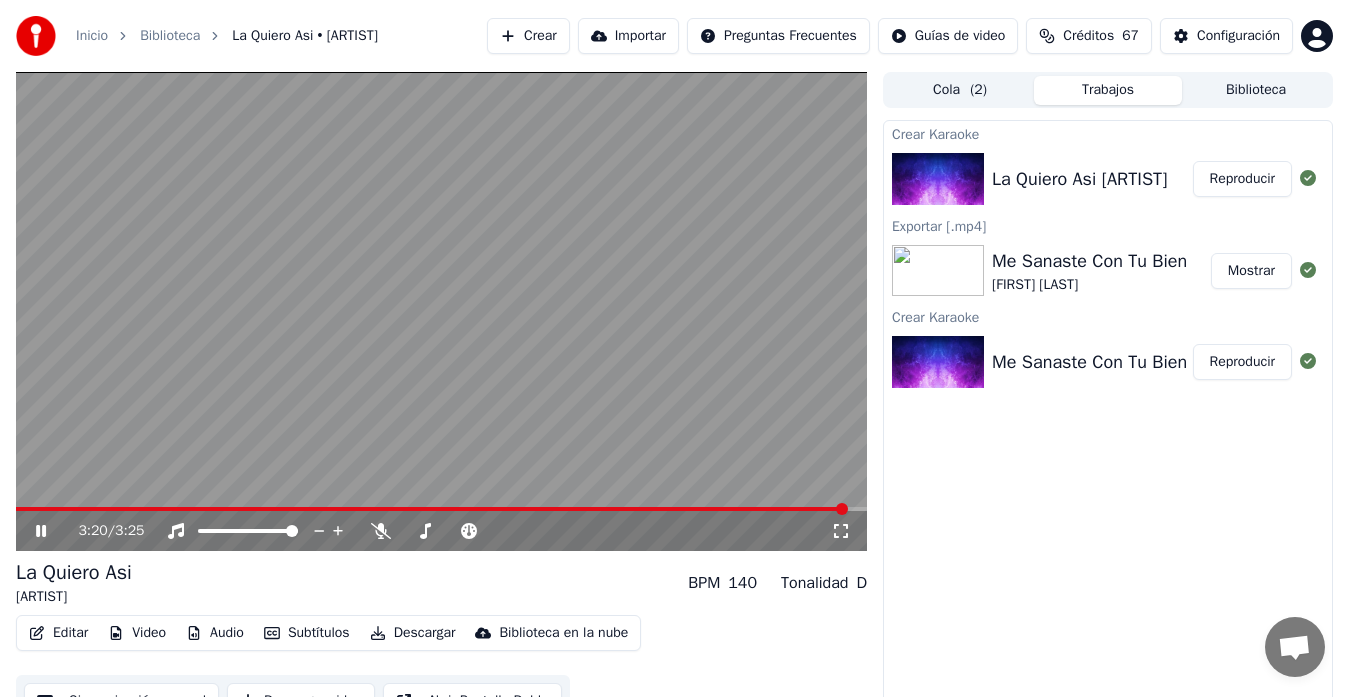 click on "Descargar" at bounding box center [413, 633] 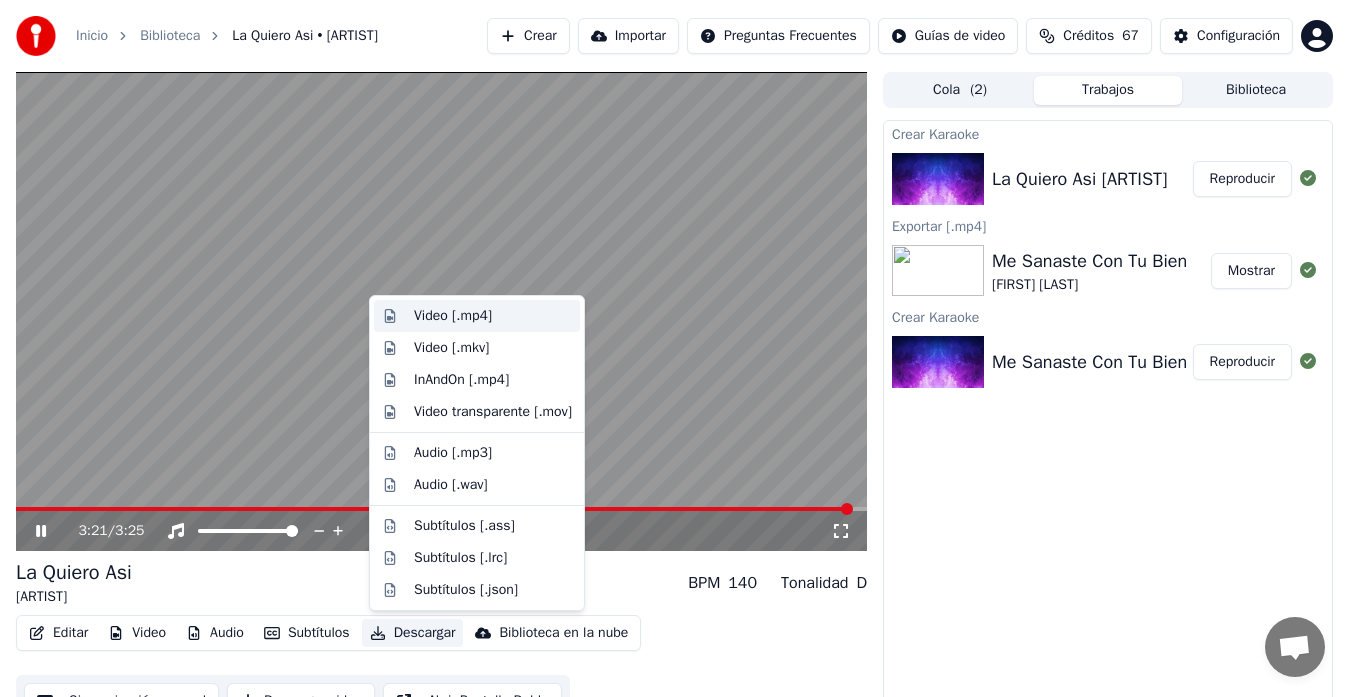 click on "Video [.mp4]" at bounding box center (453, 316) 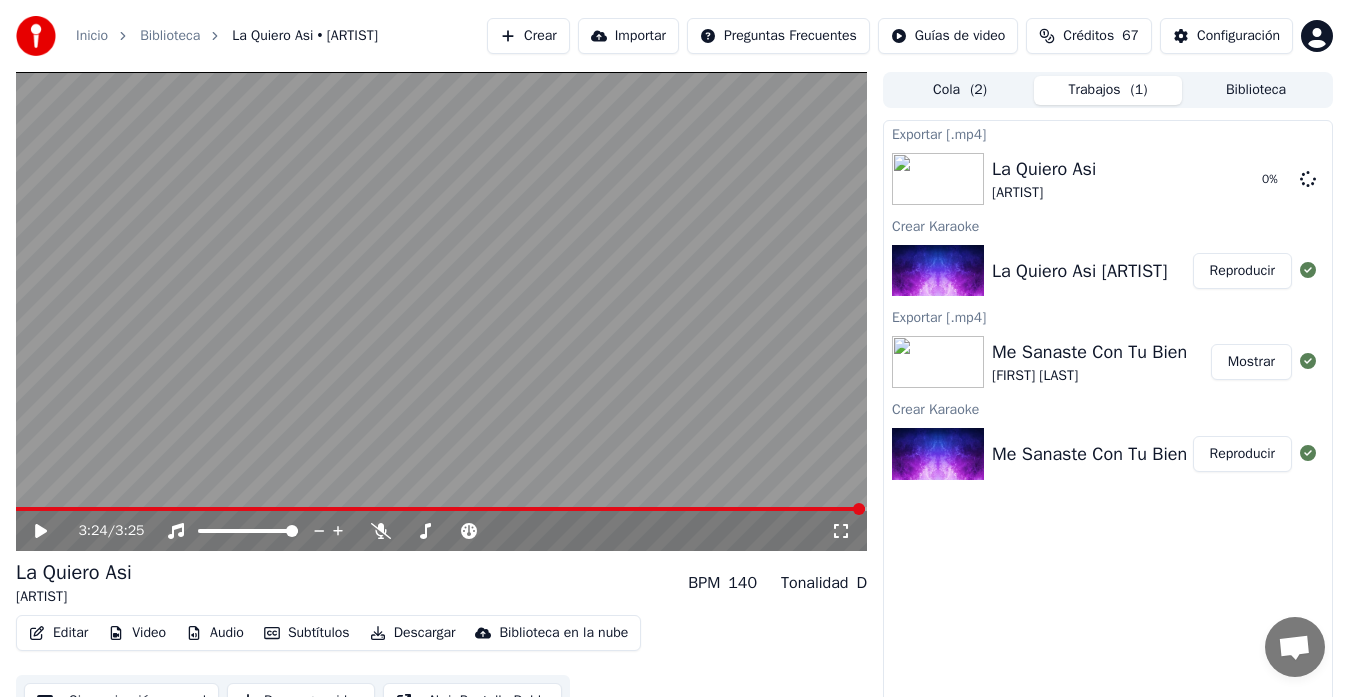 click on "Crear" at bounding box center (528, 36) 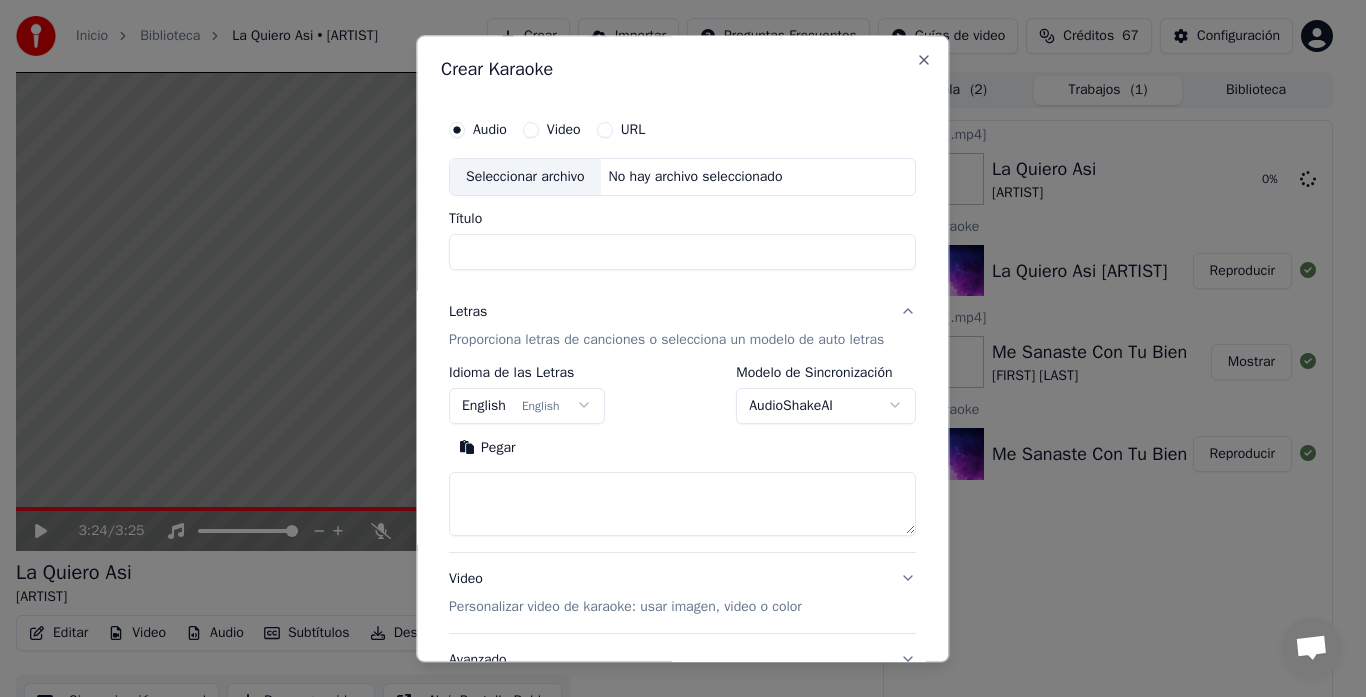 click on "Seleccionar archivo" at bounding box center [525, 177] 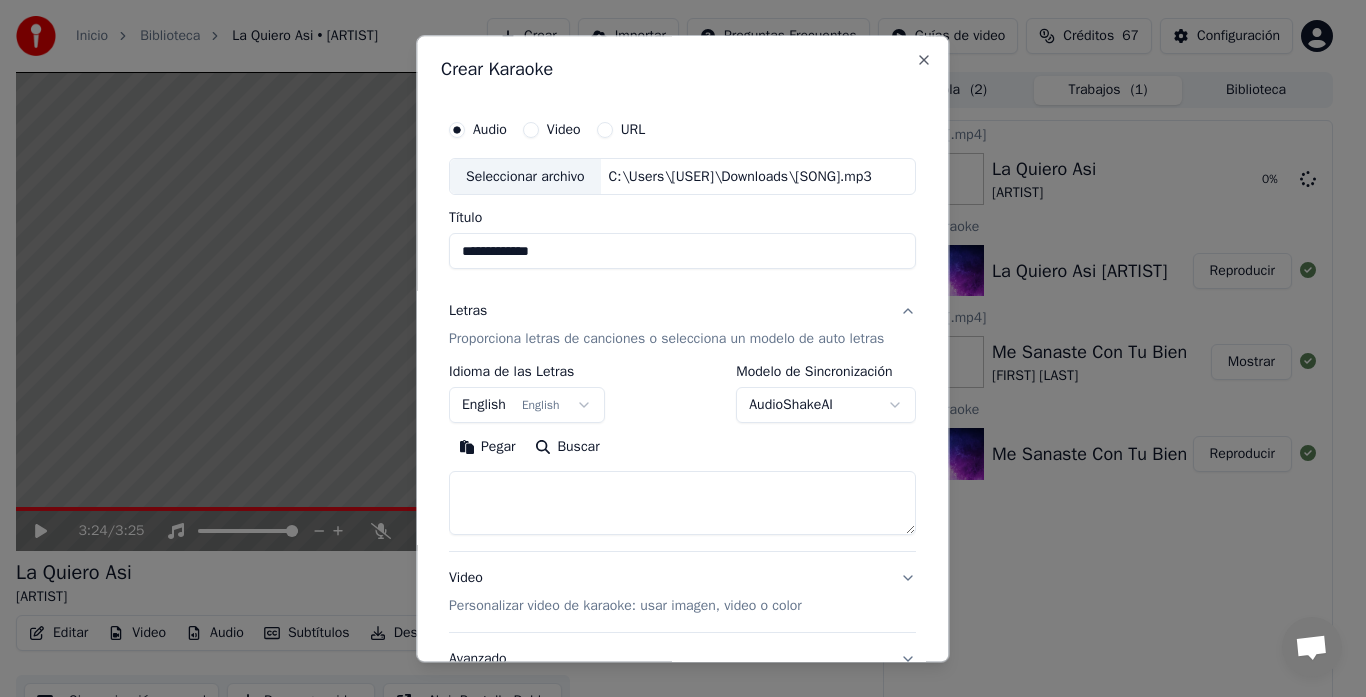 click on "**********" at bounding box center [682, 252] 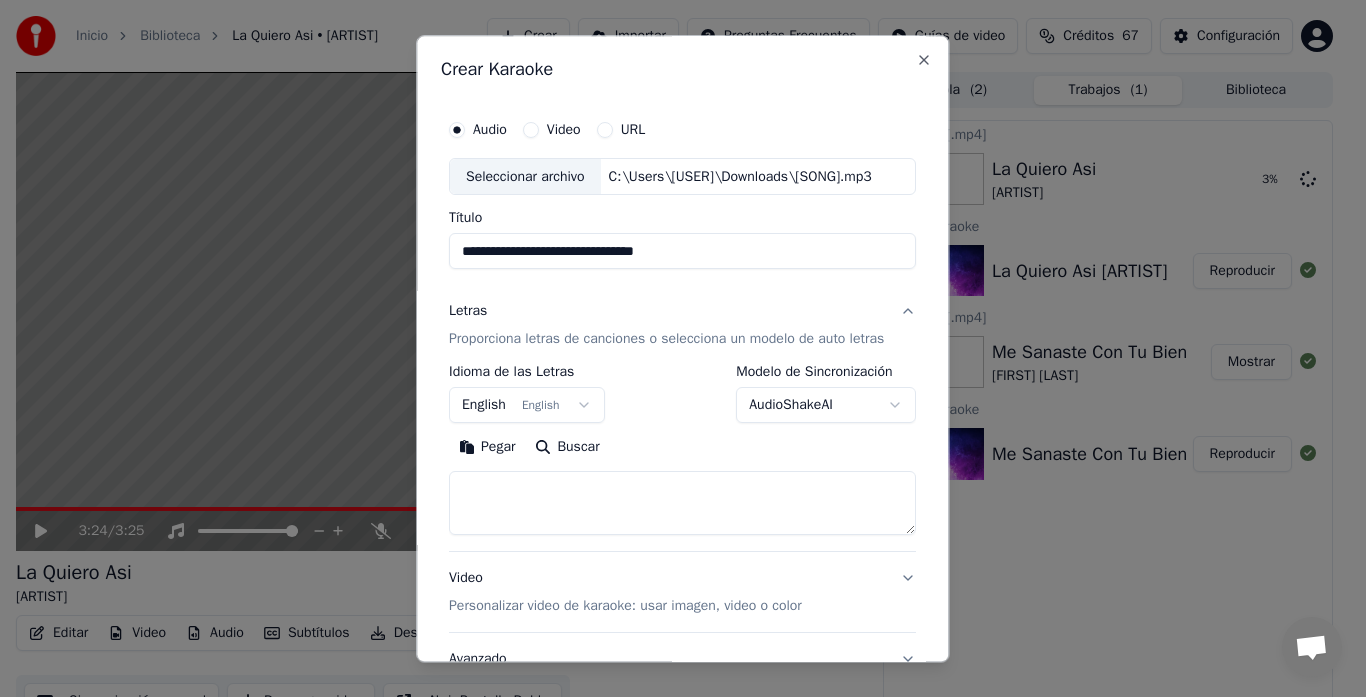 type on "**********" 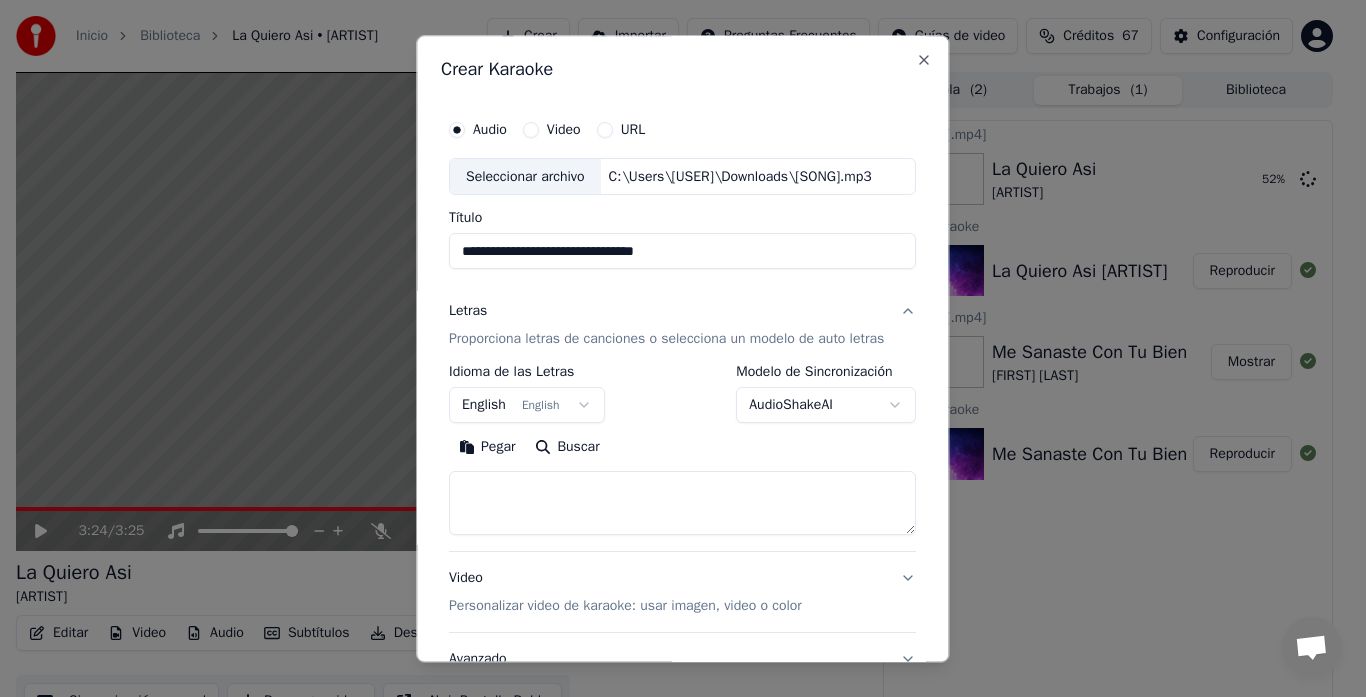 click on "English English" at bounding box center [527, 406] 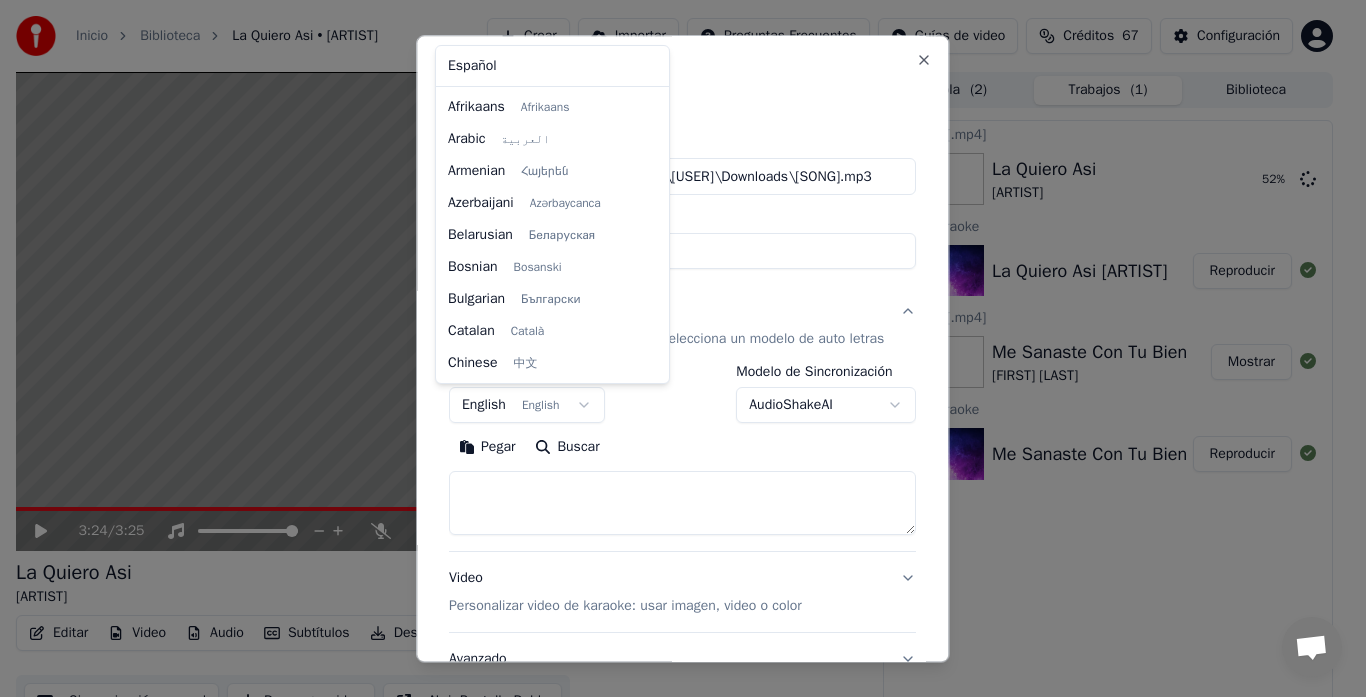 scroll, scrollTop: 160, scrollLeft: 0, axis: vertical 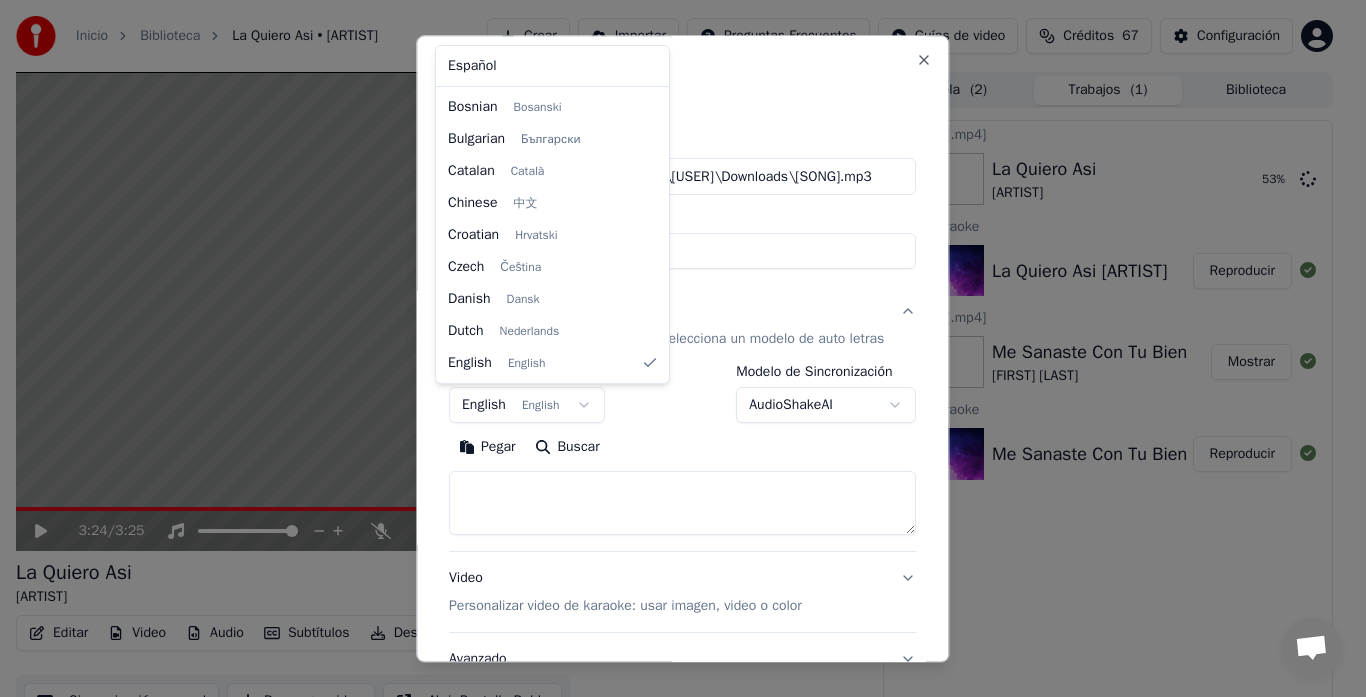 select on "**" 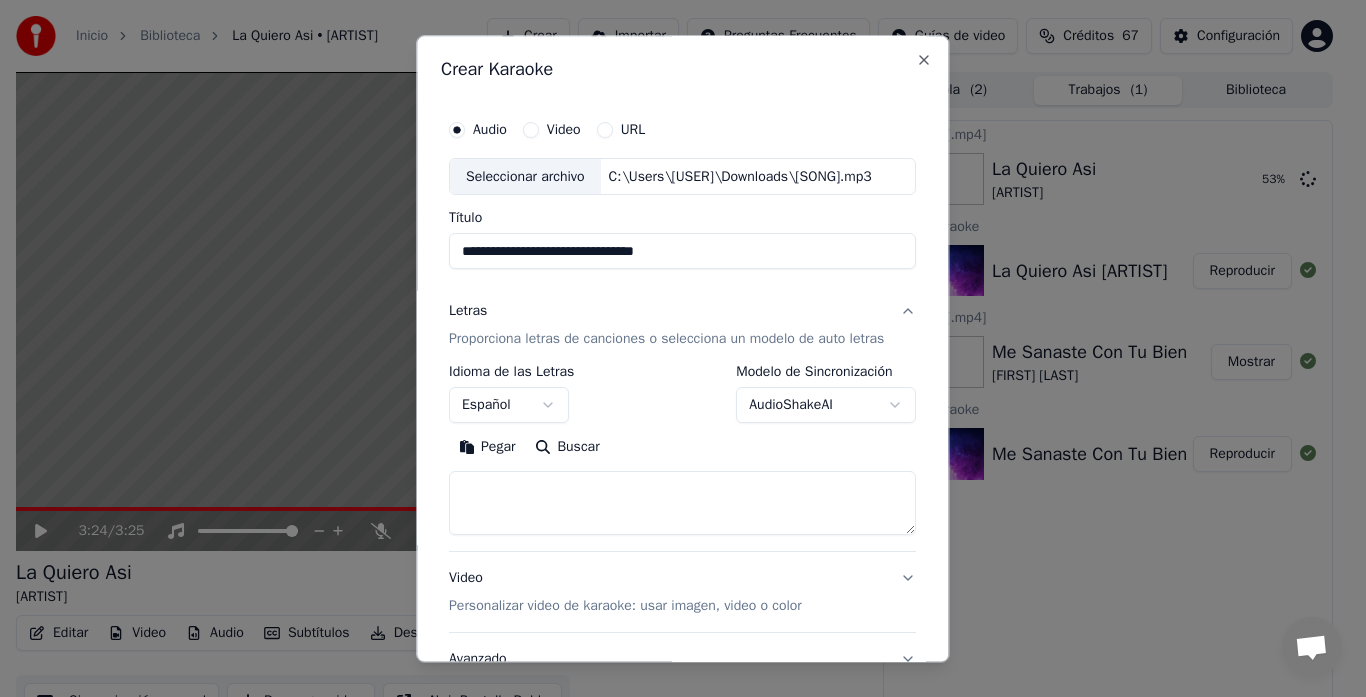 click on "Proporciona letras de canciones o selecciona un modelo de auto letras" at bounding box center [666, 340] 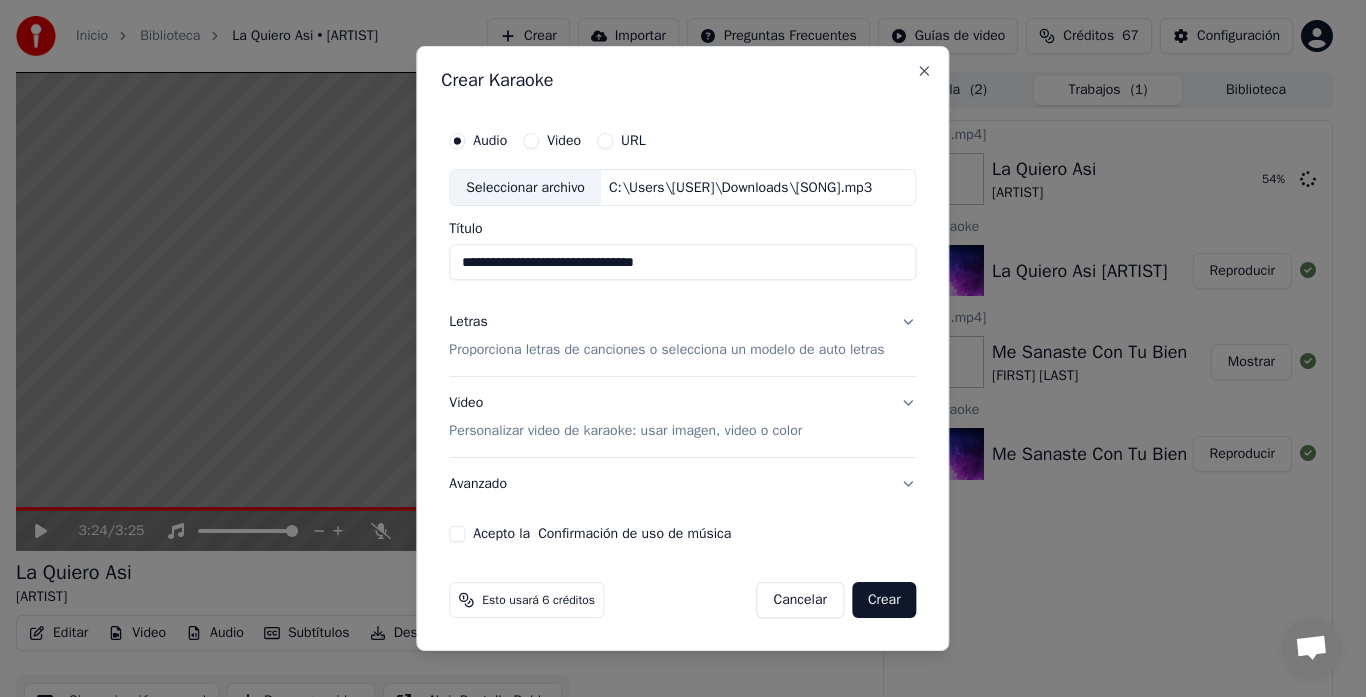 click on "Proporciona letras de canciones o selecciona un modelo de auto letras" at bounding box center (666, 351) 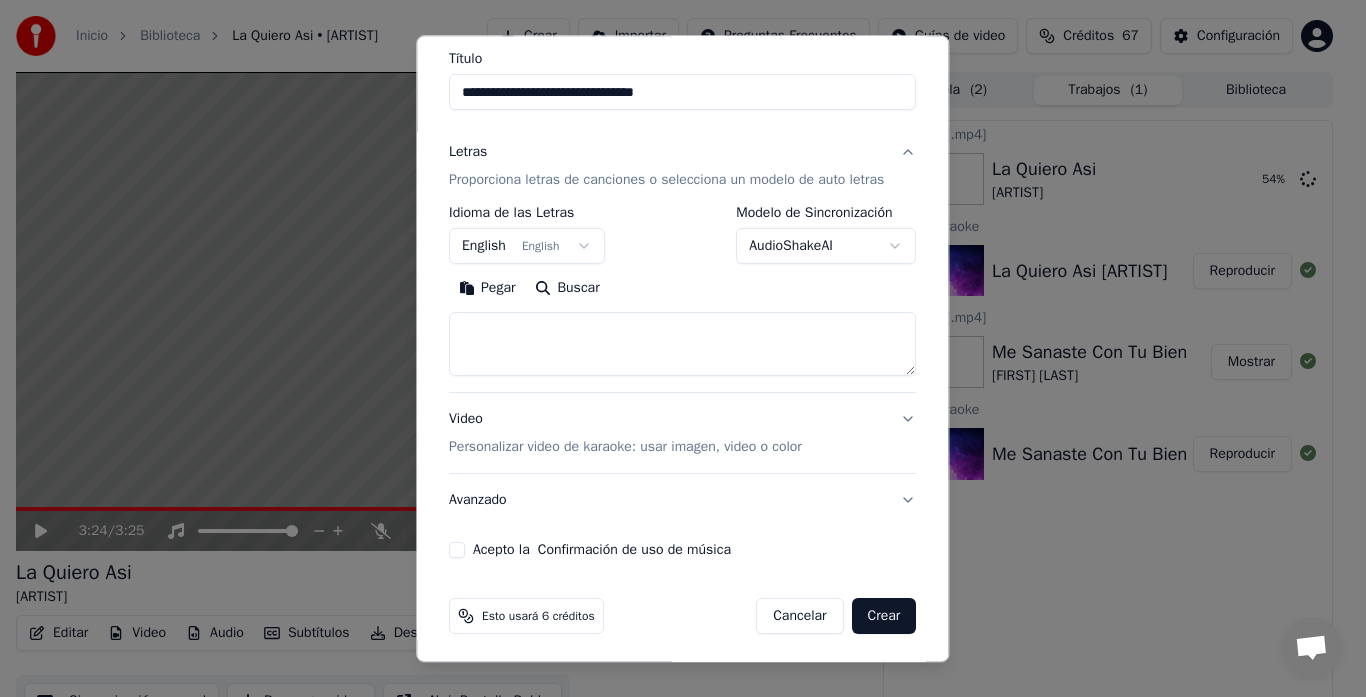 scroll, scrollTop: 164, scrollLeft: 0, axis: vertical 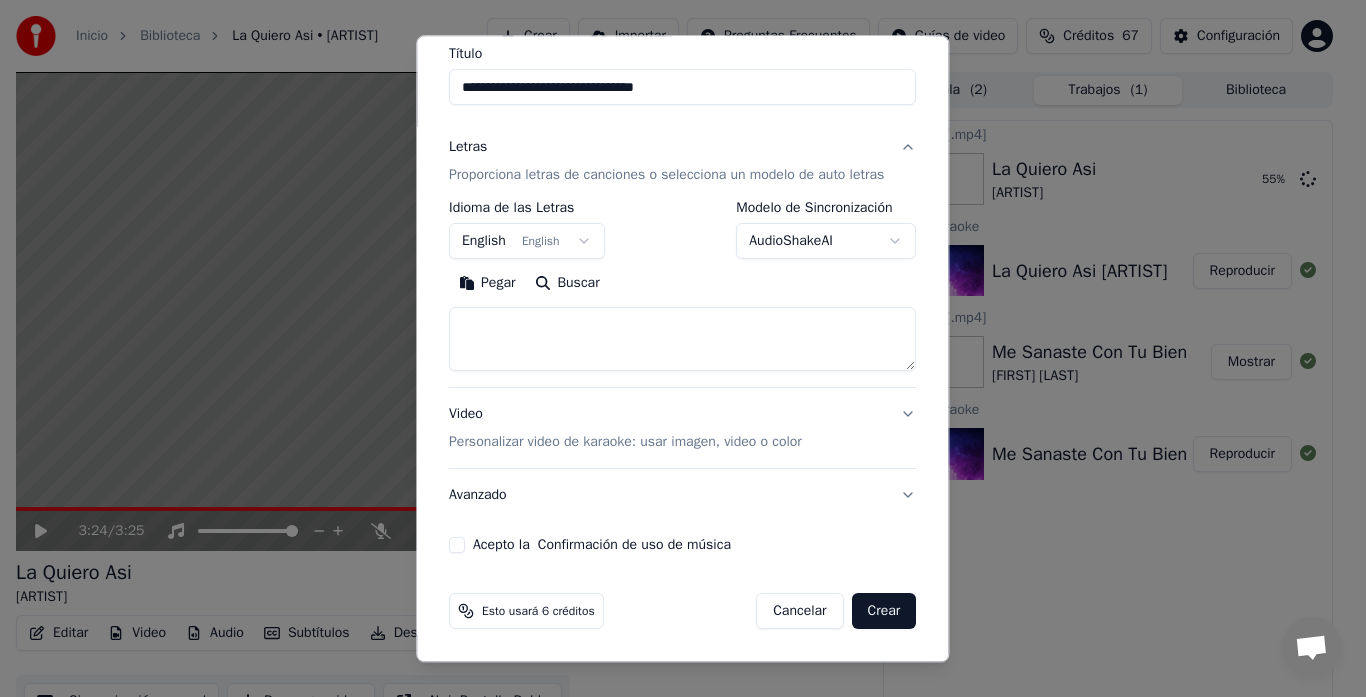 click on "Pegar" at bounding box center (487, 284) 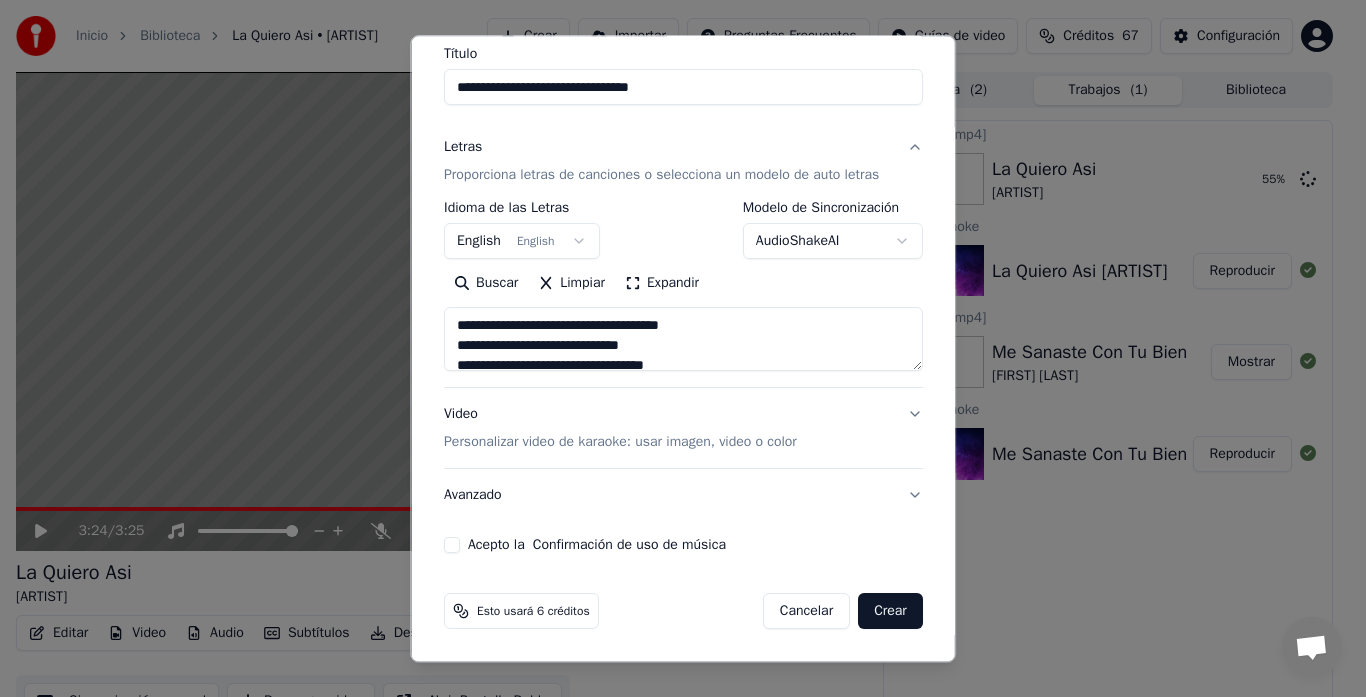 click on "Expandir" at bounding box center [662, 284] 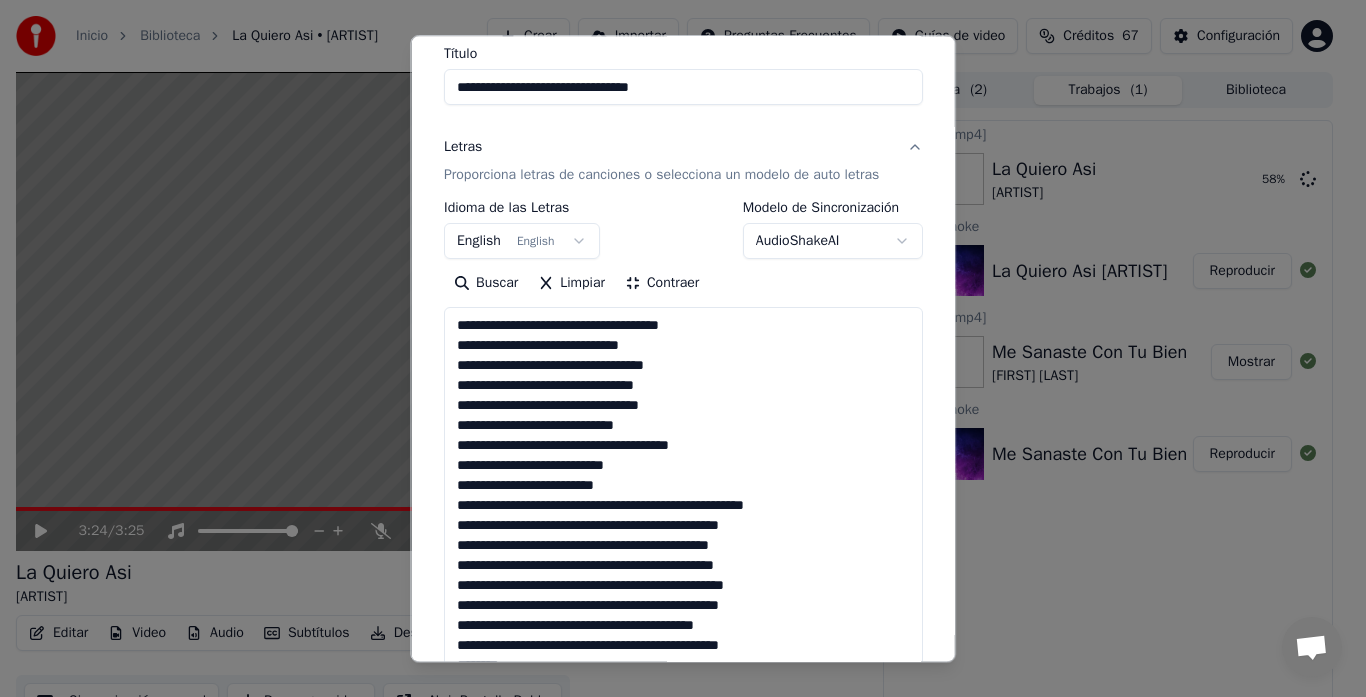type on "**********" 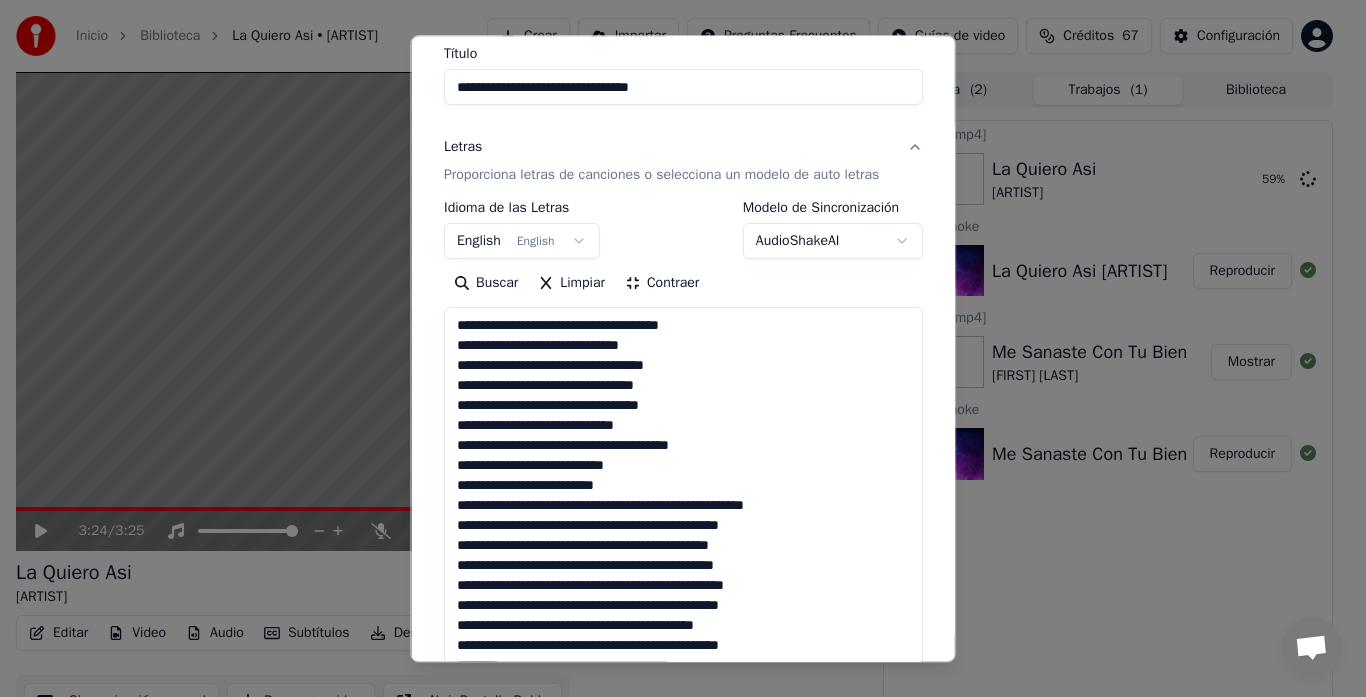 type 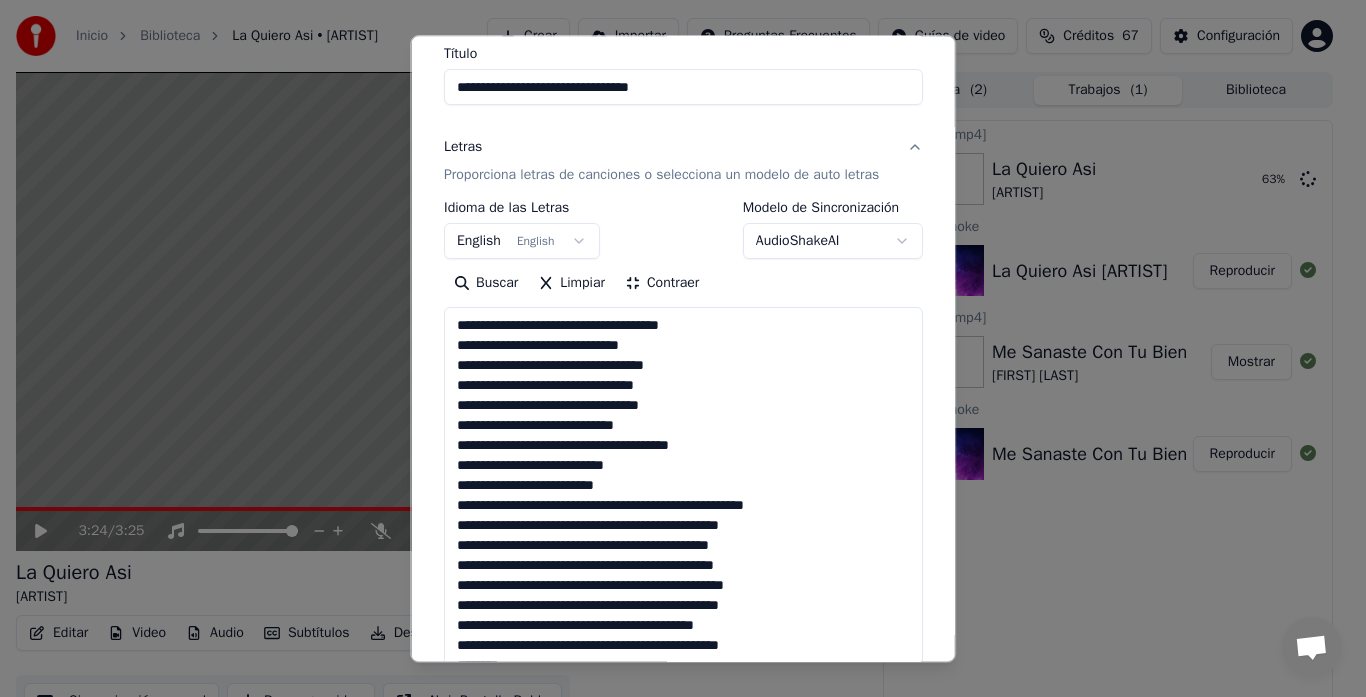 click at bounding box center (683, 715) 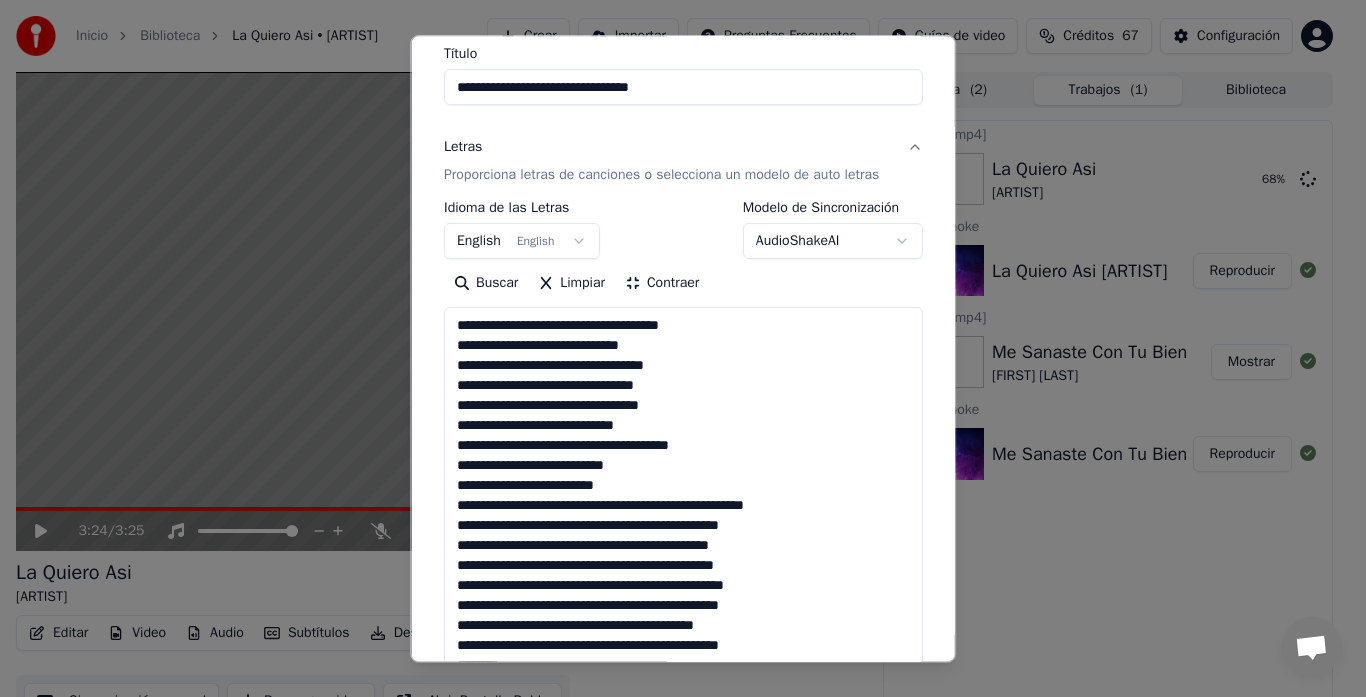 scroll, scrollTop: 2, scrollLeft: 0, axis: vertical 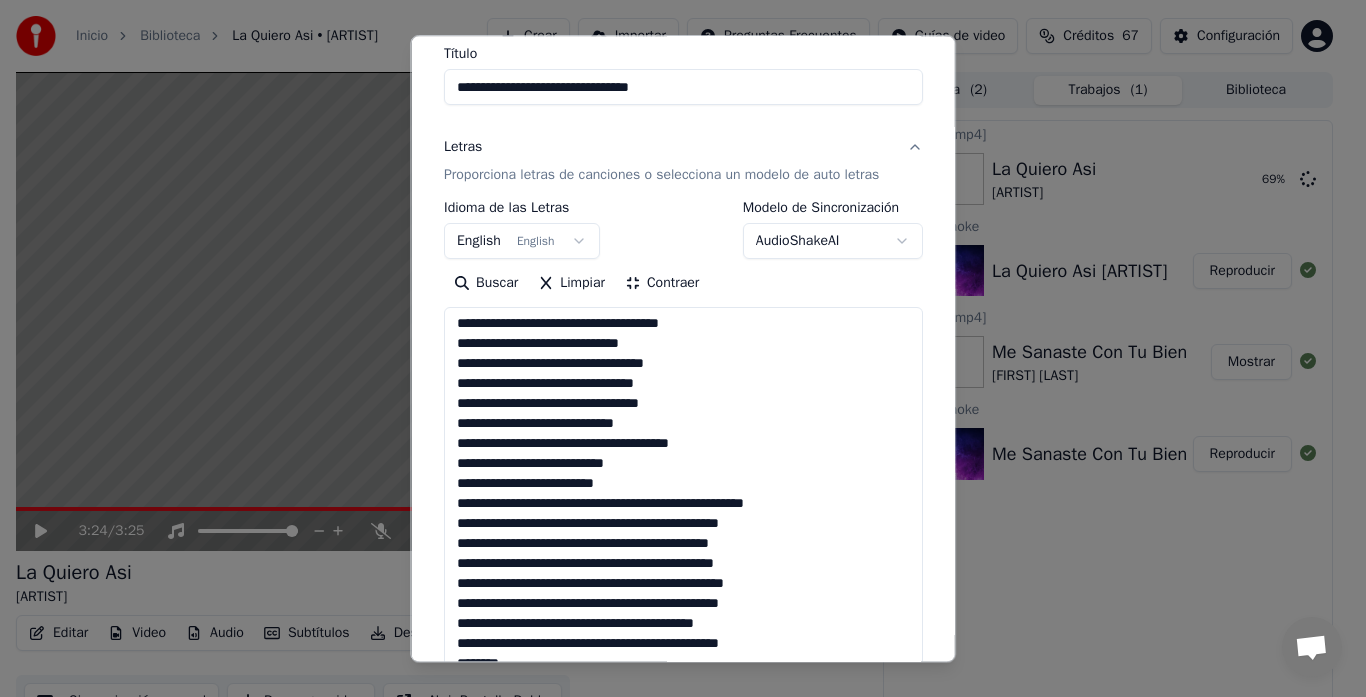 click at bounding box center (683, 715) 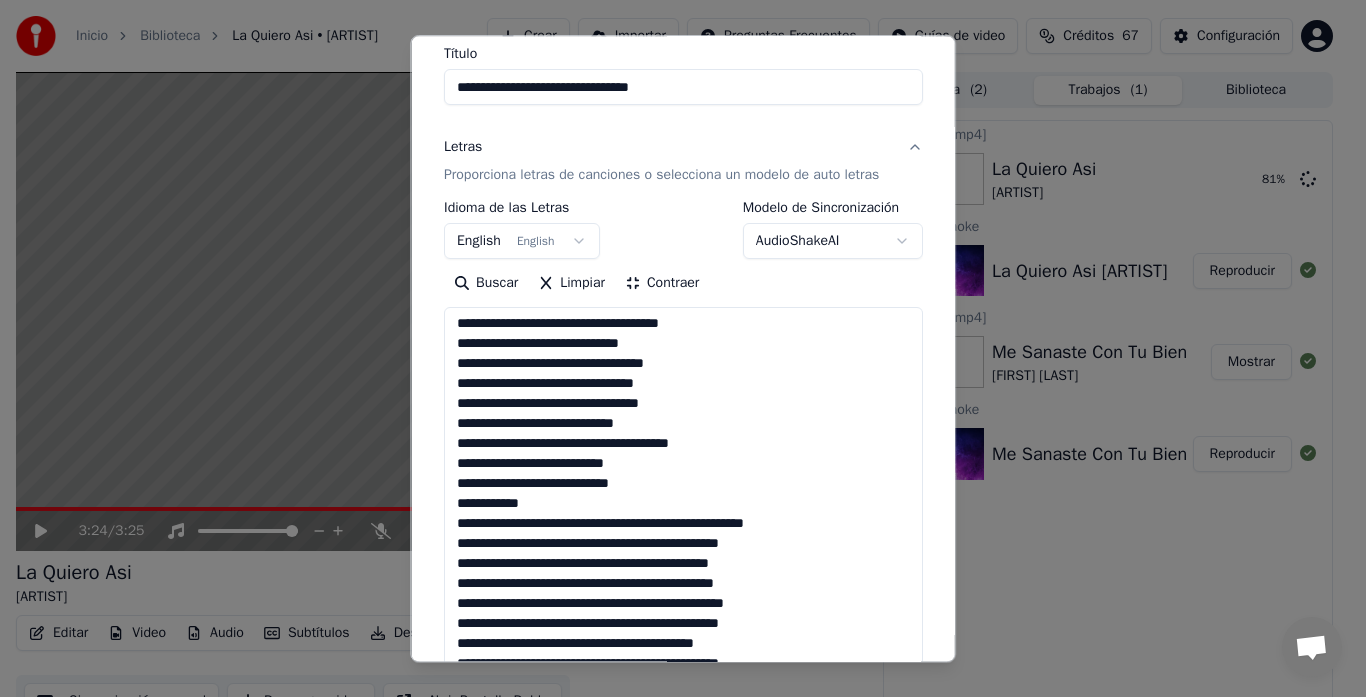 drag, startPoint x: 606, startPoint y: 547, endPoint x: 606, endPoint y: 564, distance: 17 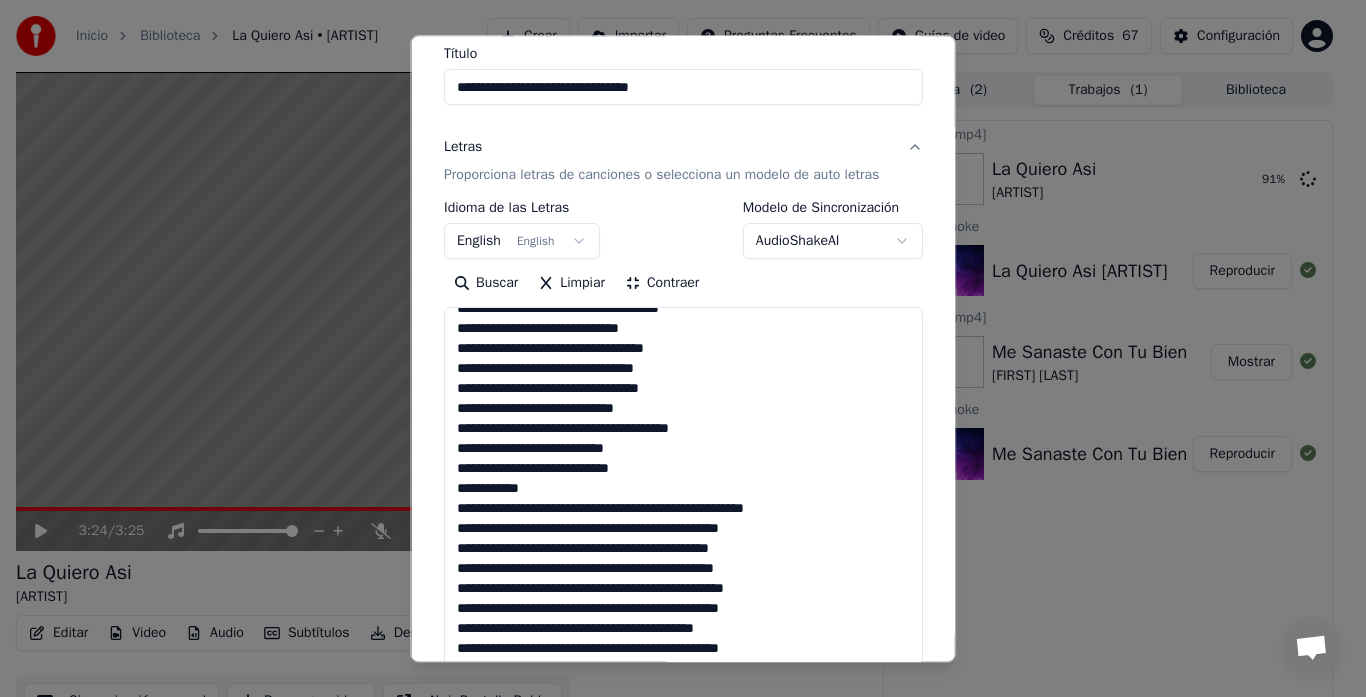 scroll, scrollTop: 22, scrollLeft: 0, axis: vertical 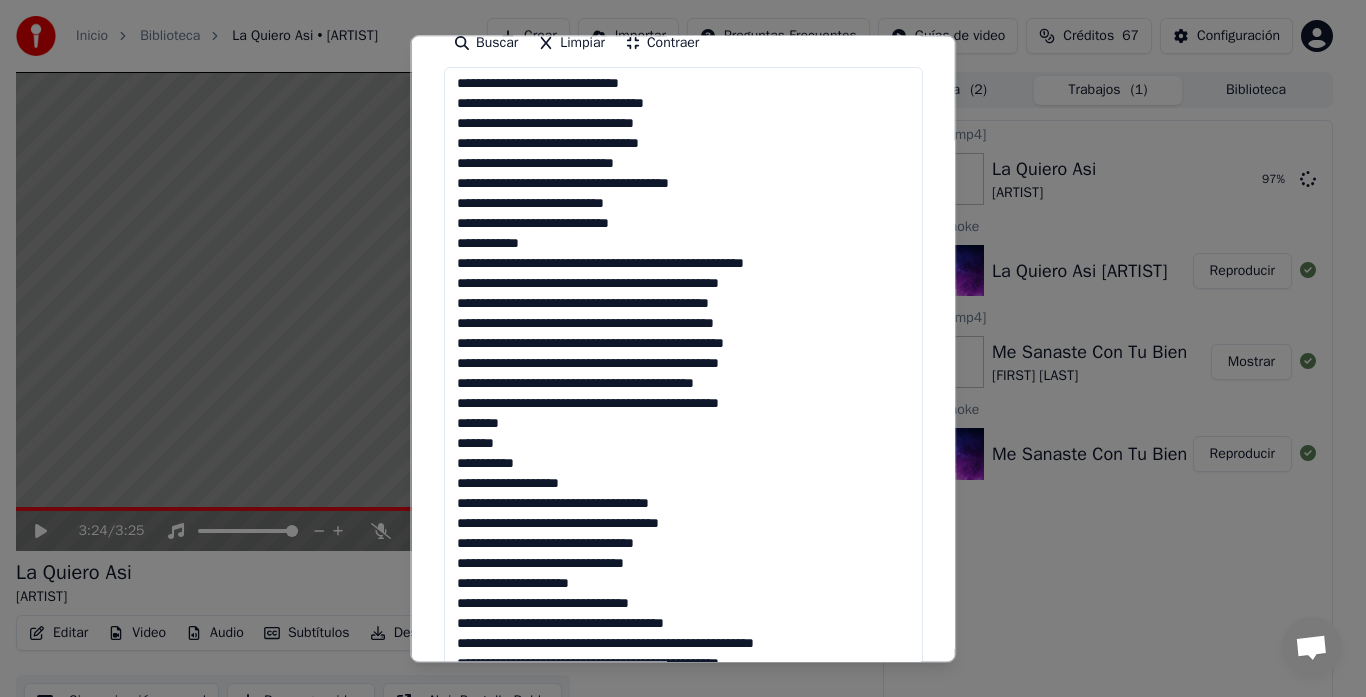 click at bounding box center (683, 475) 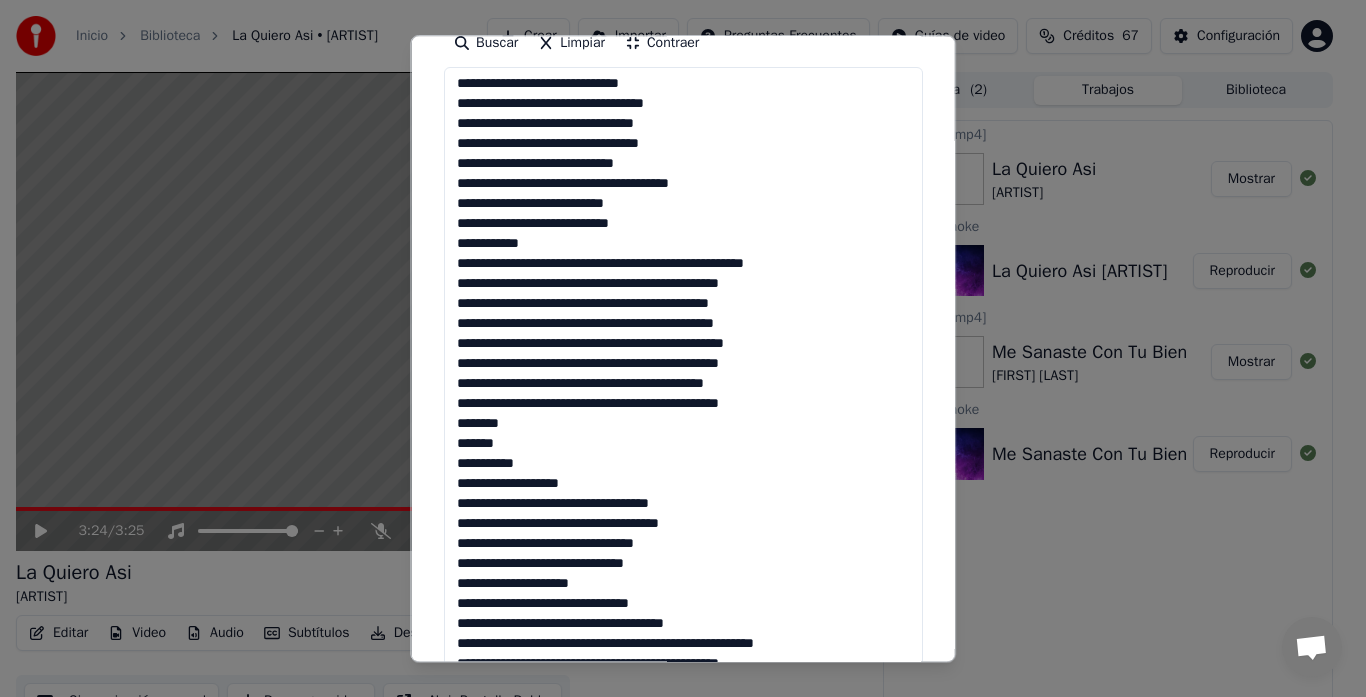 click at bounding box center (683, 475) 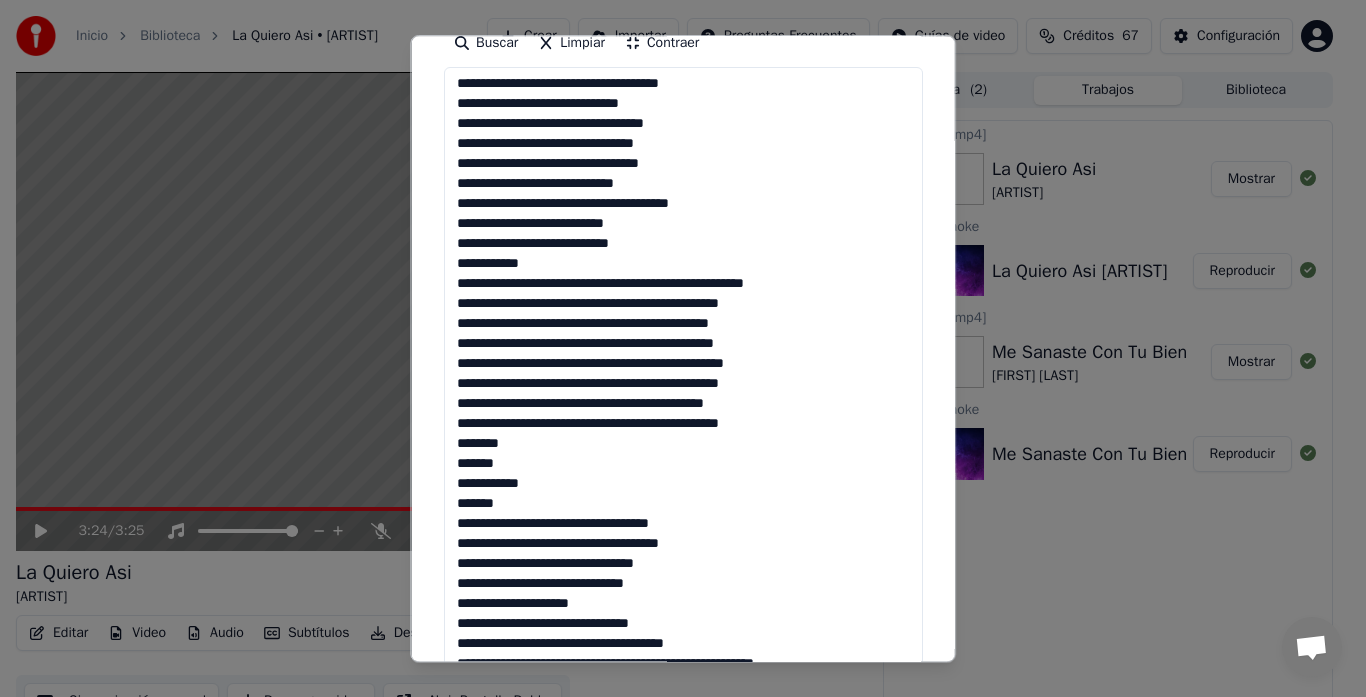 scroll, scrollTop: 22, scrollLeft: 0, axis: vertical 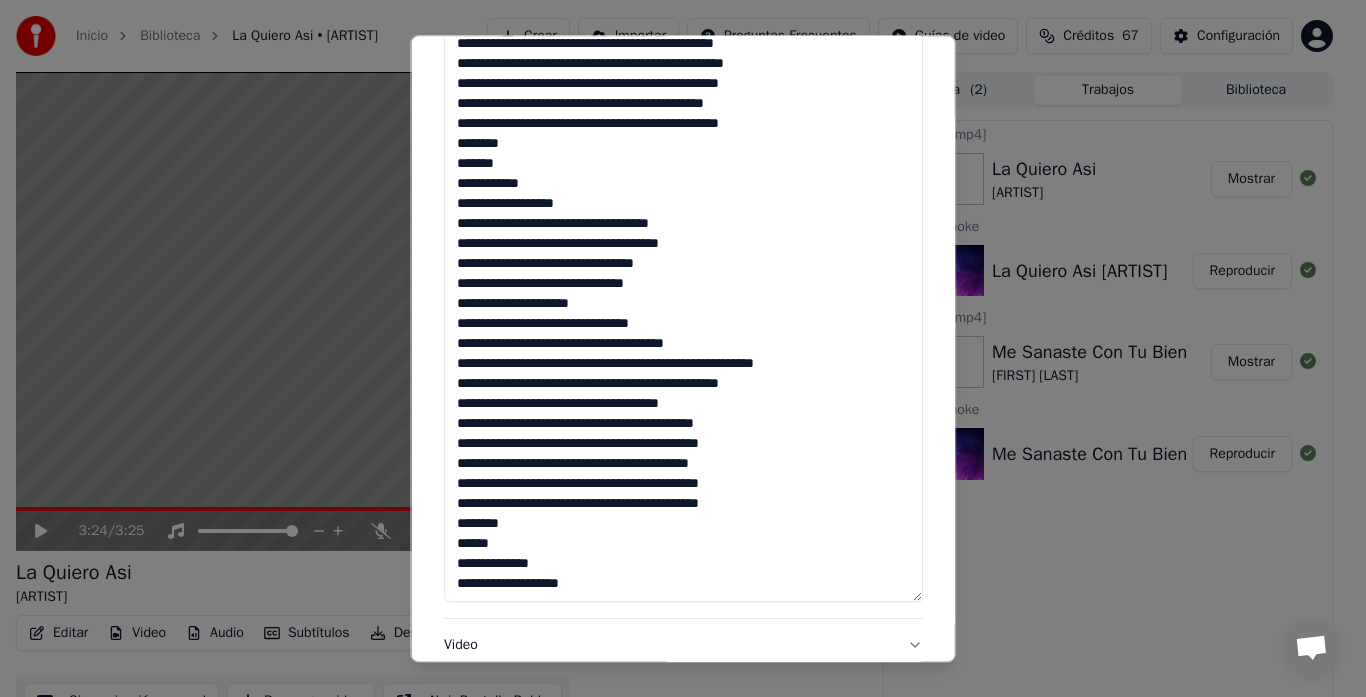 click at bounding box center (683, 195) 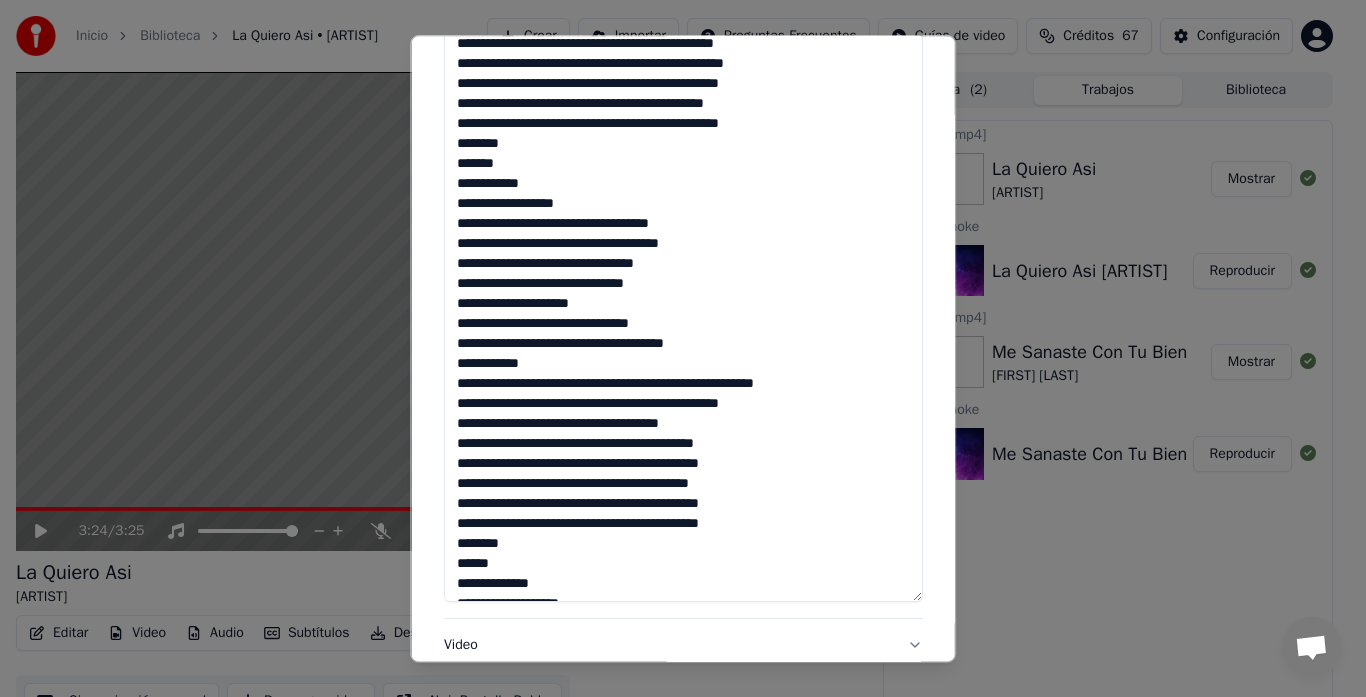 click at bounding box center [683, 195] 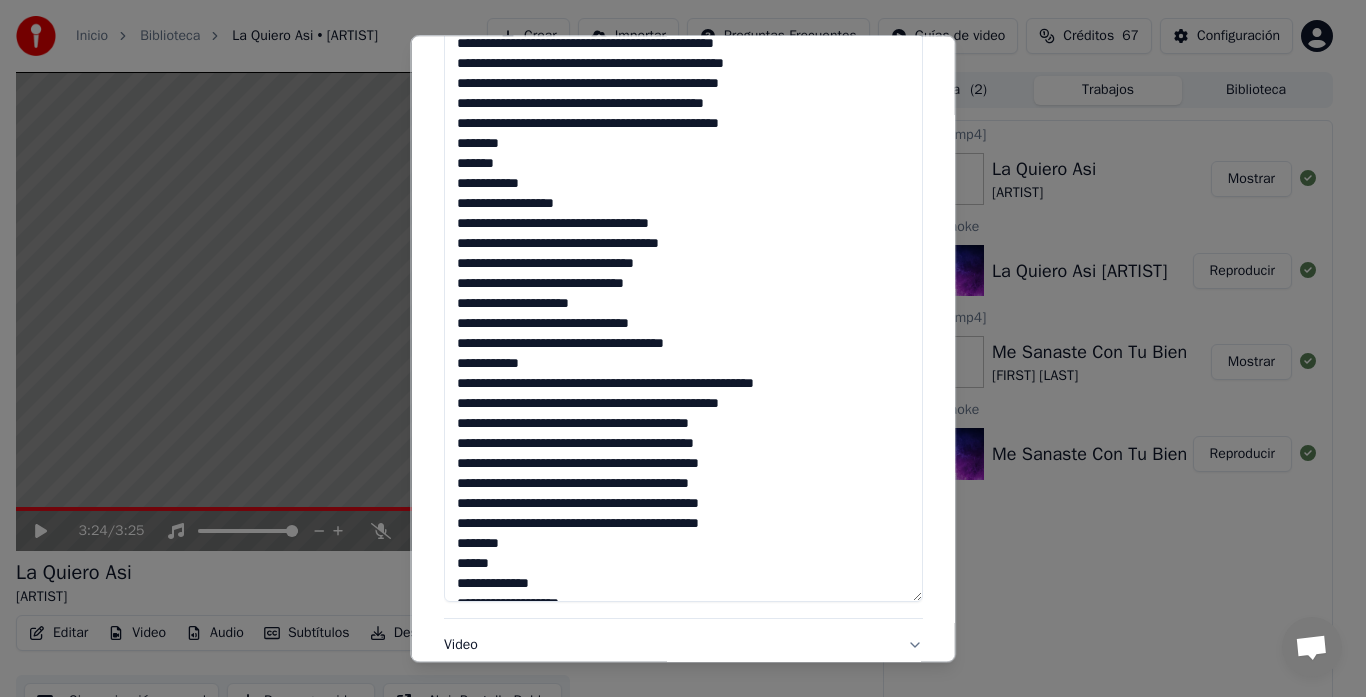 click at bounding box center [683, 195] 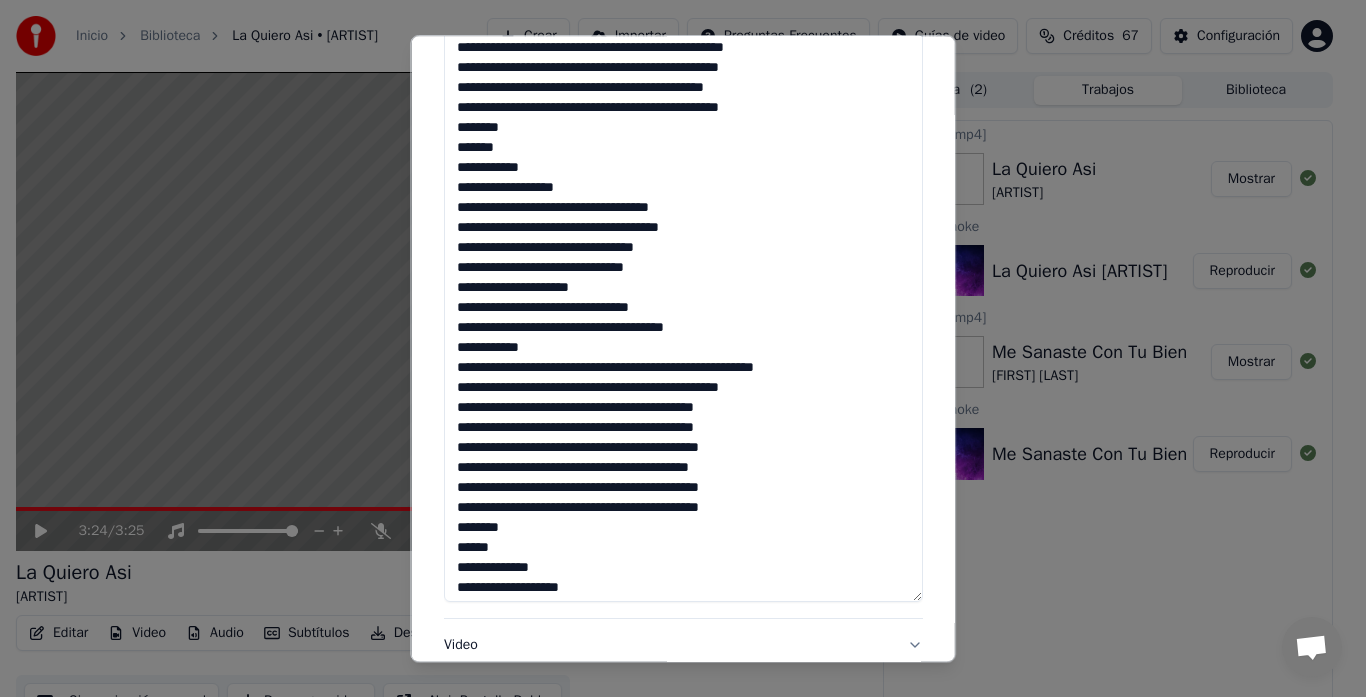 scroll, scrollTop: 42, scrollLeft: 0, axis: vertical 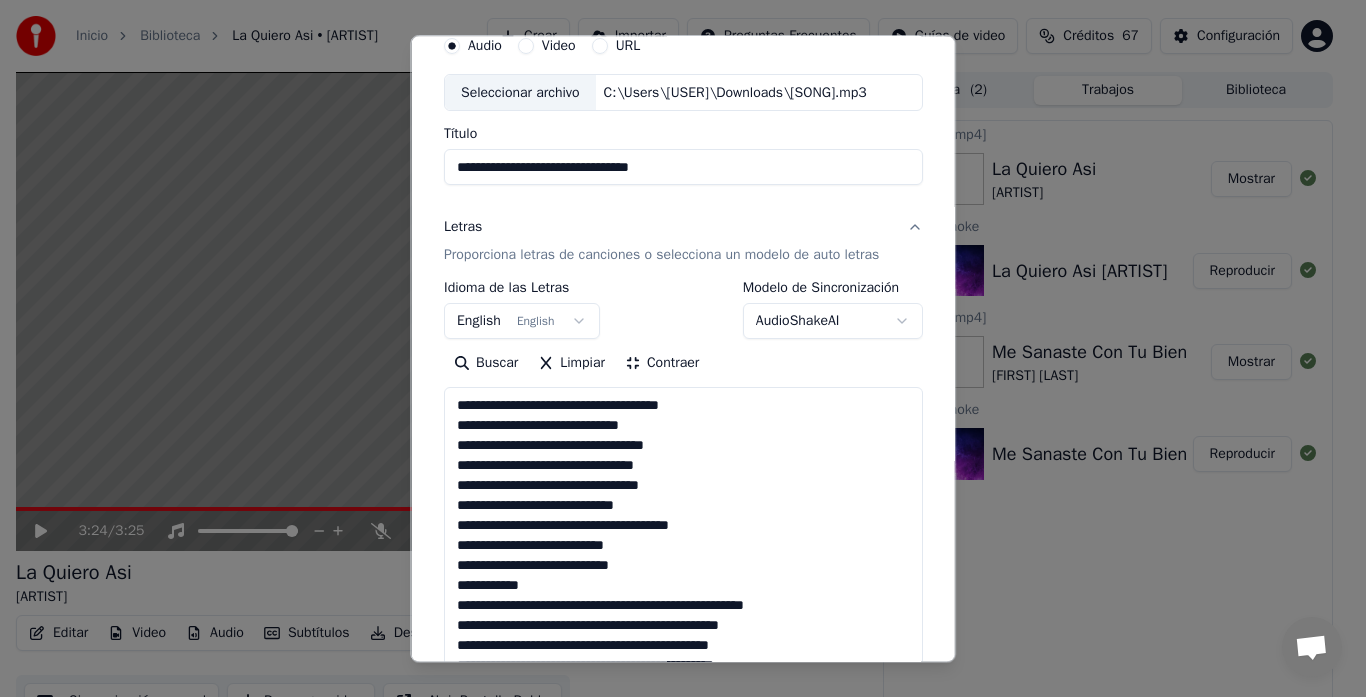 type on "**********" 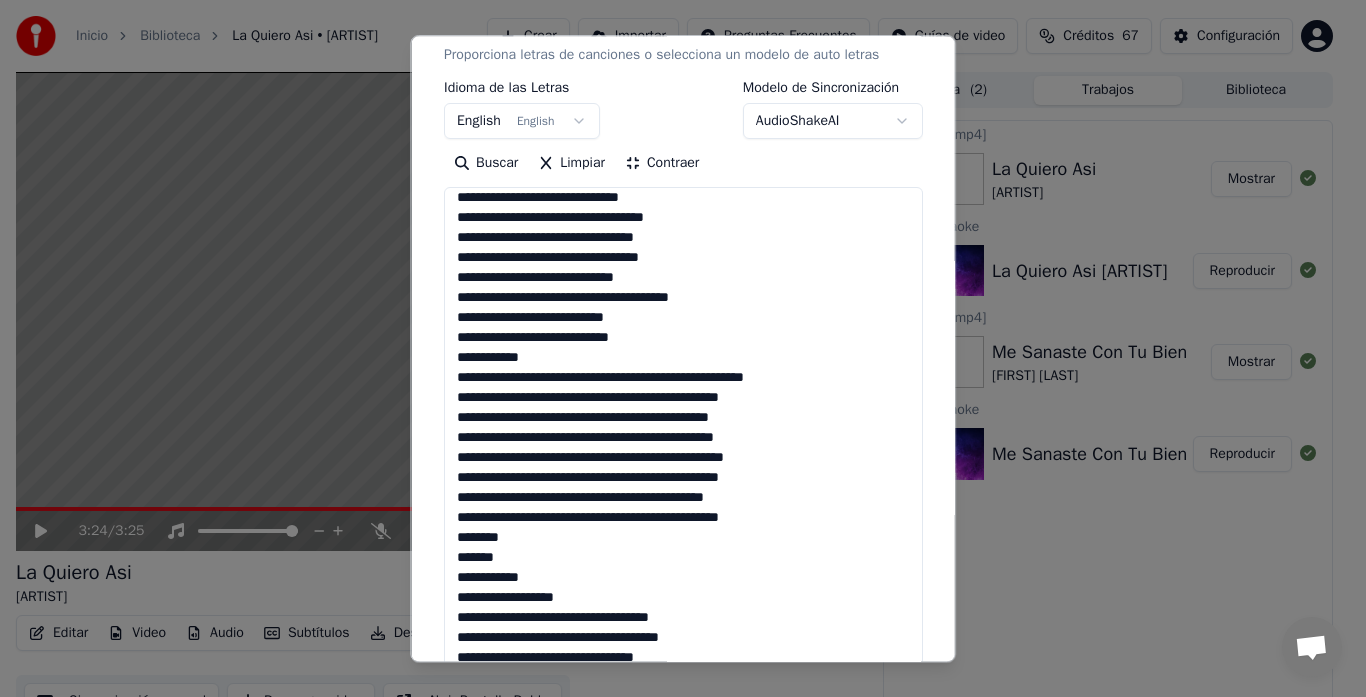scroll, scrollTop: 42, scrollLeft: 0, axis: vertical 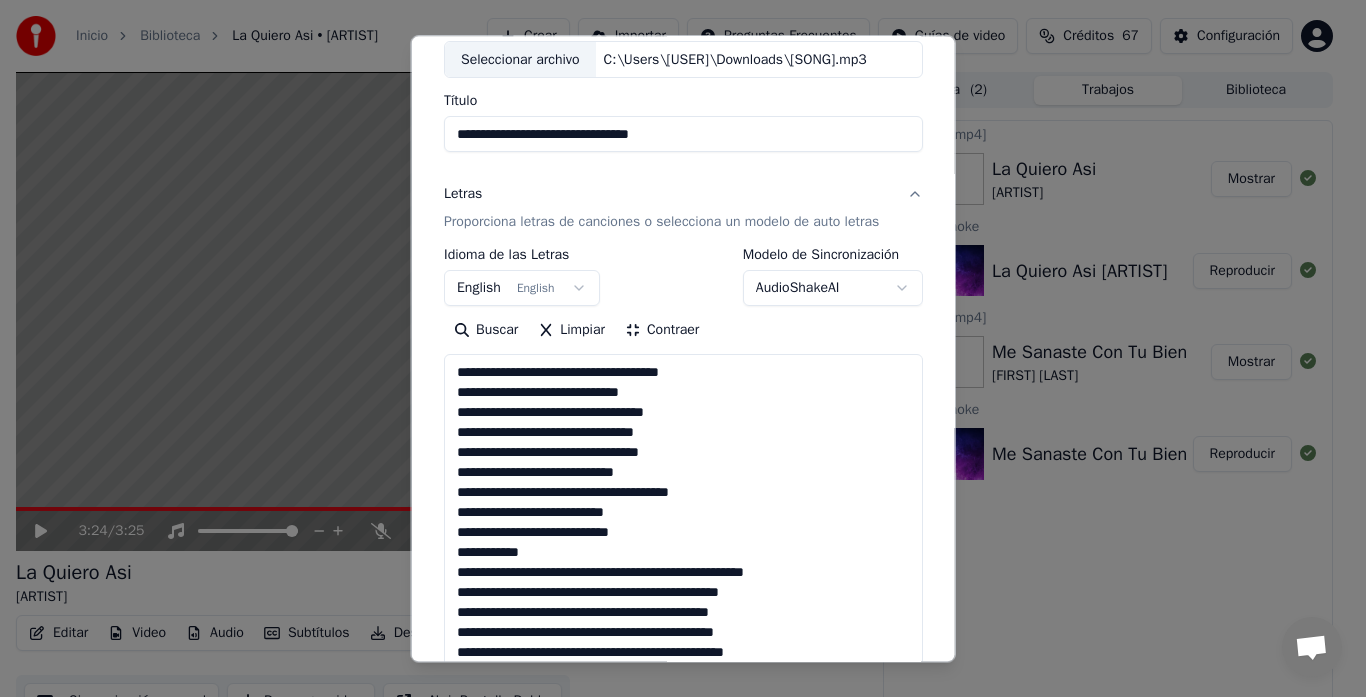 click on "Contraer" at bounding box center (662, 331) 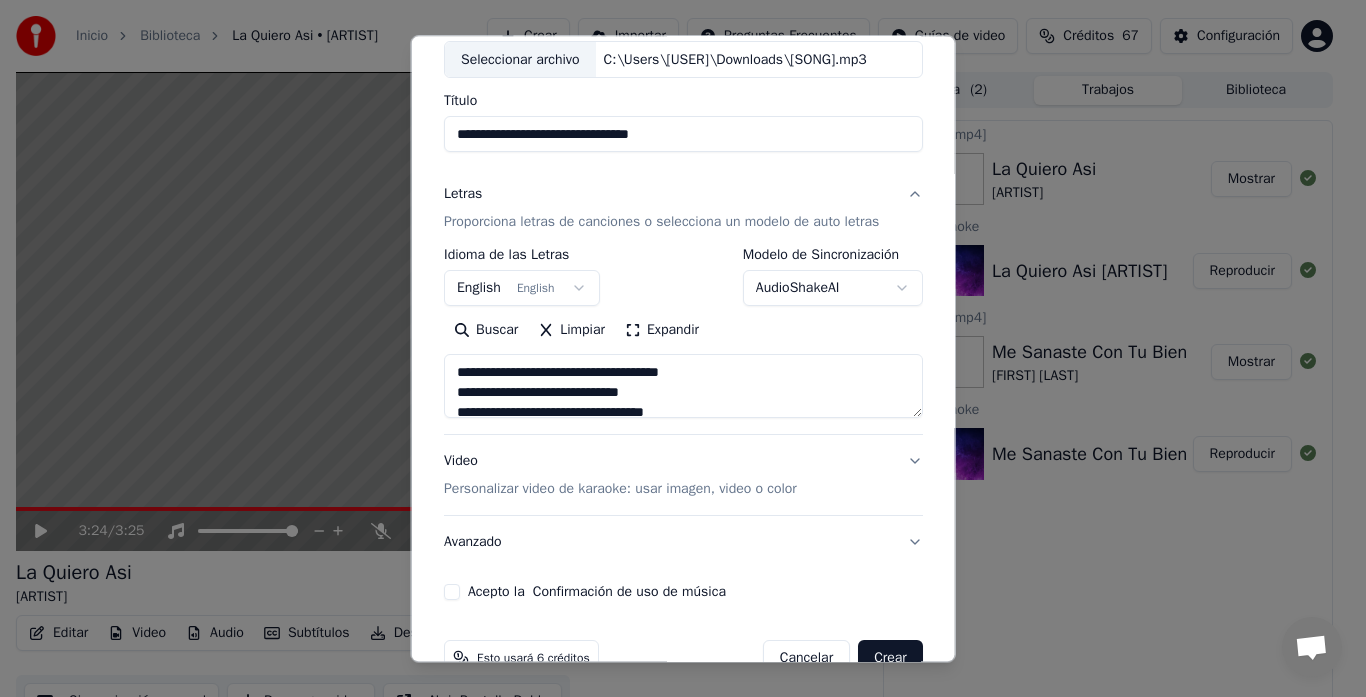 click on "Acepto la   Confirmación de uso de música" at bounding box center (452, 593) 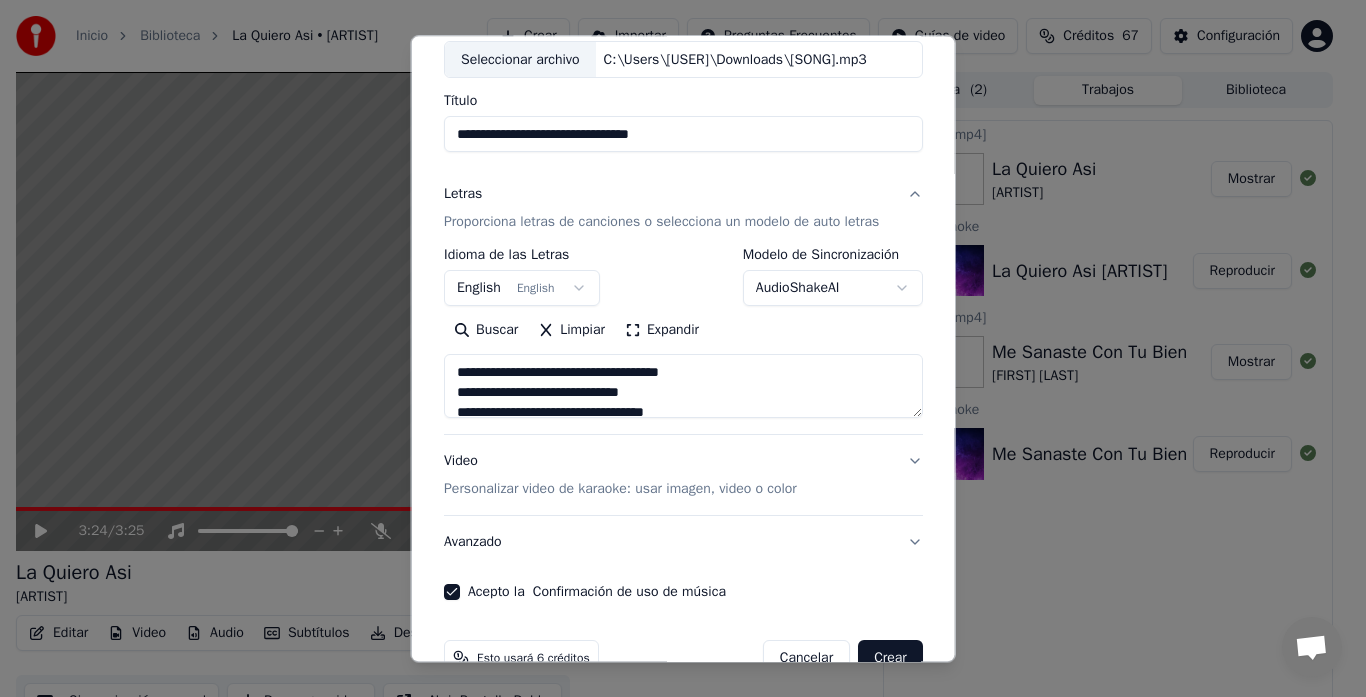 click on "Crear" at bounding box center (890, 659) 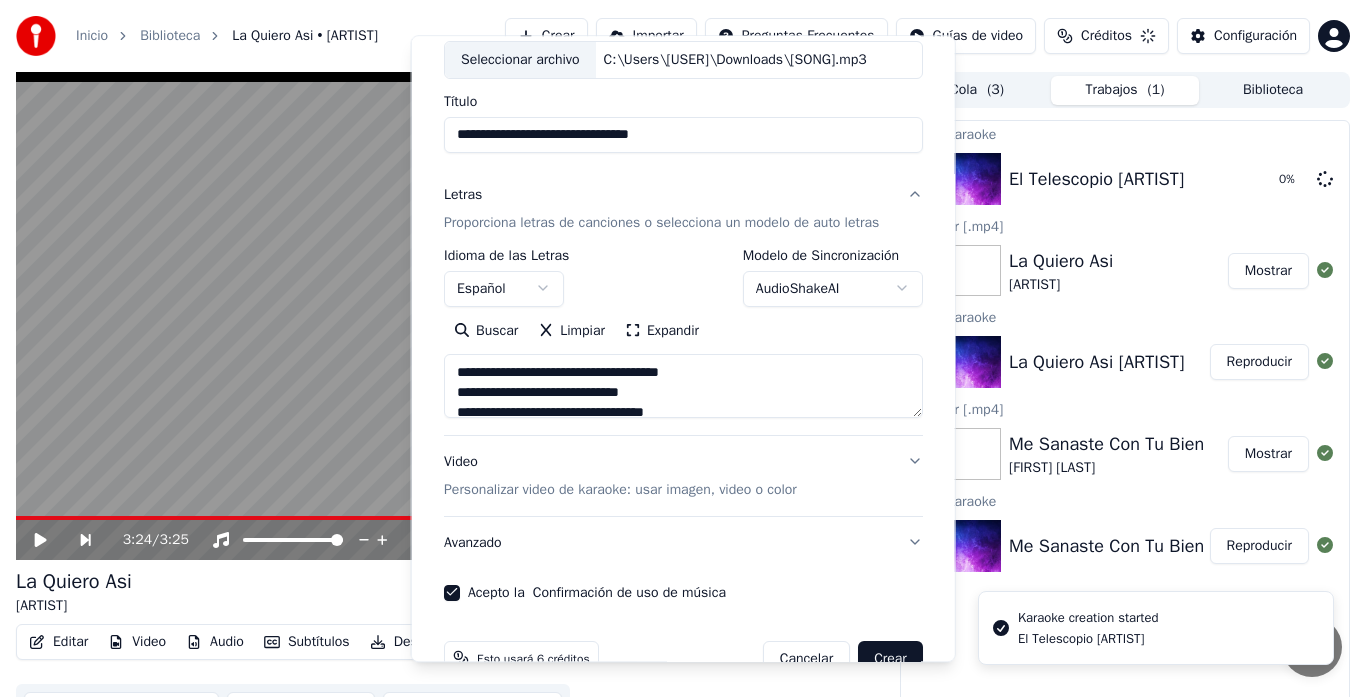 type 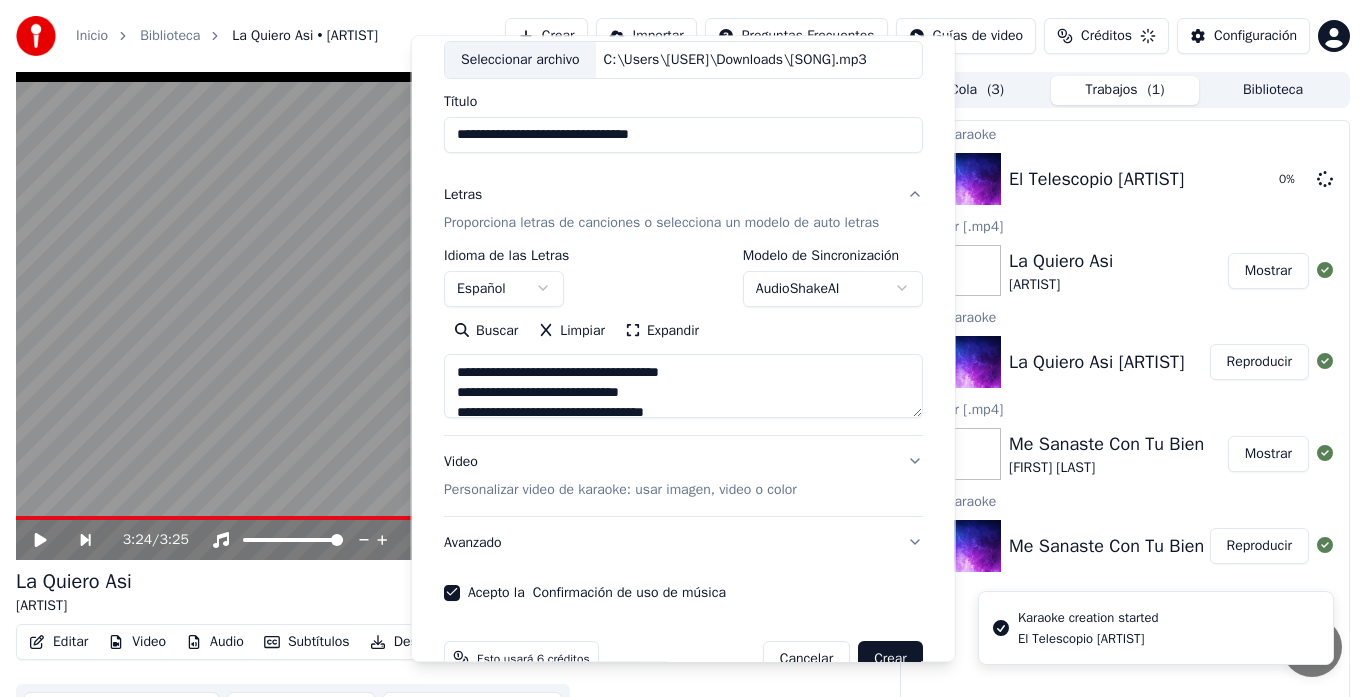 type 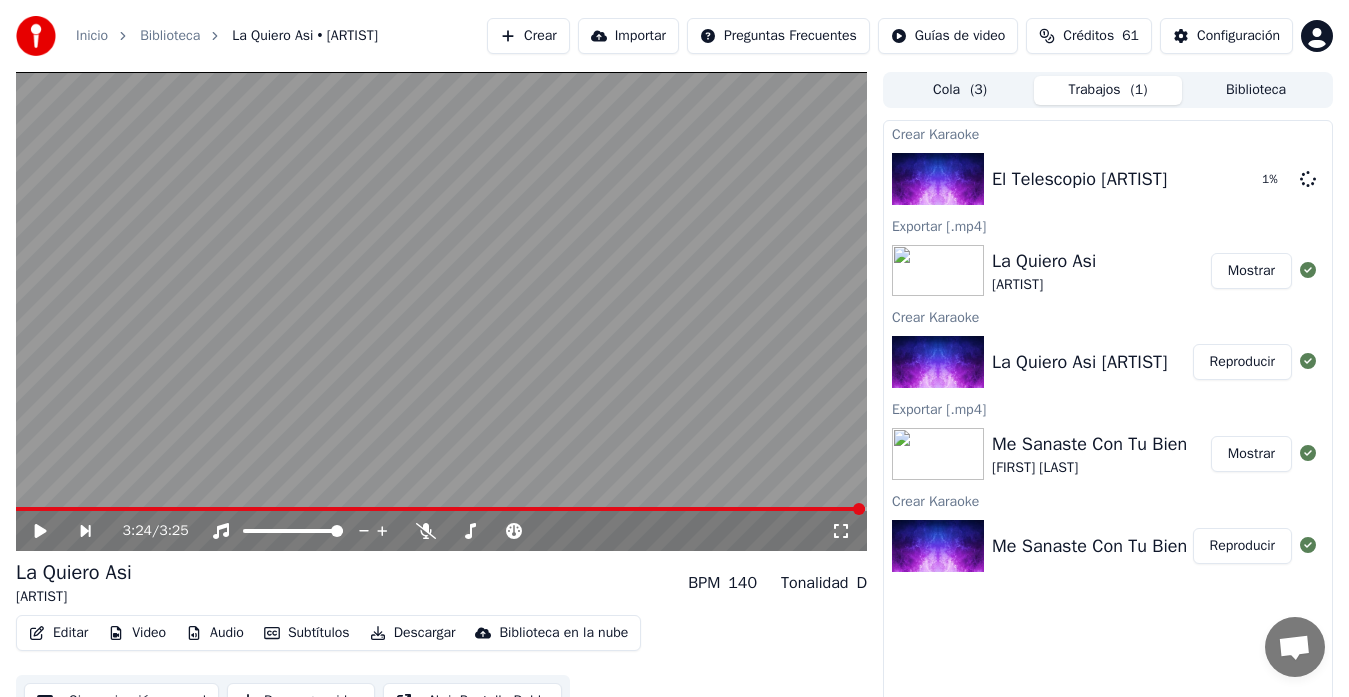 click on "Mostrar" at bounding box center [1251, 271] 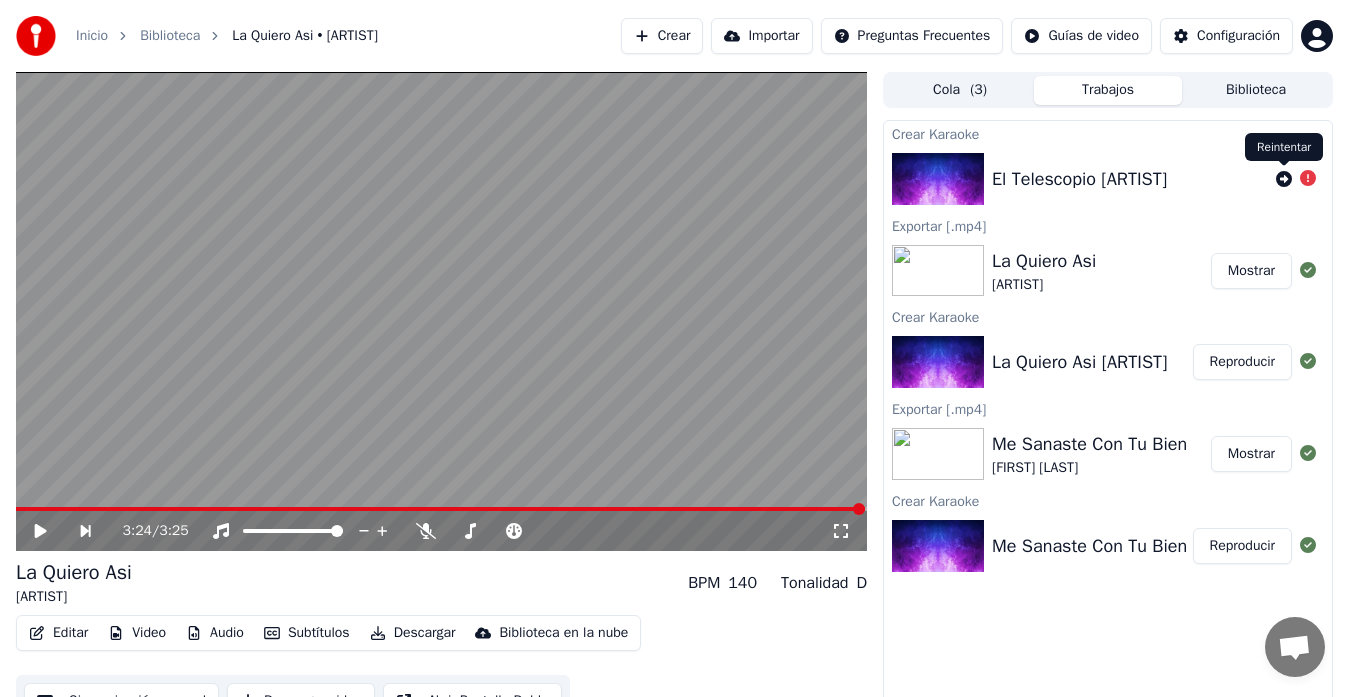 click 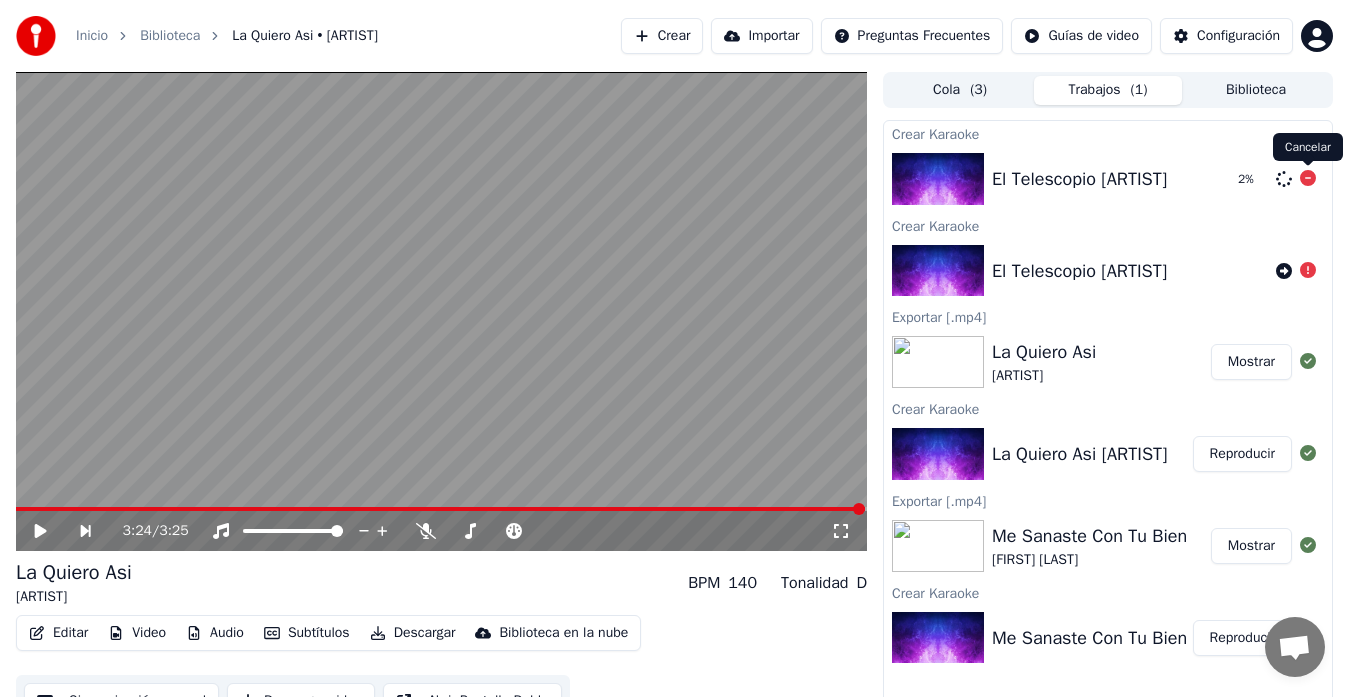 click 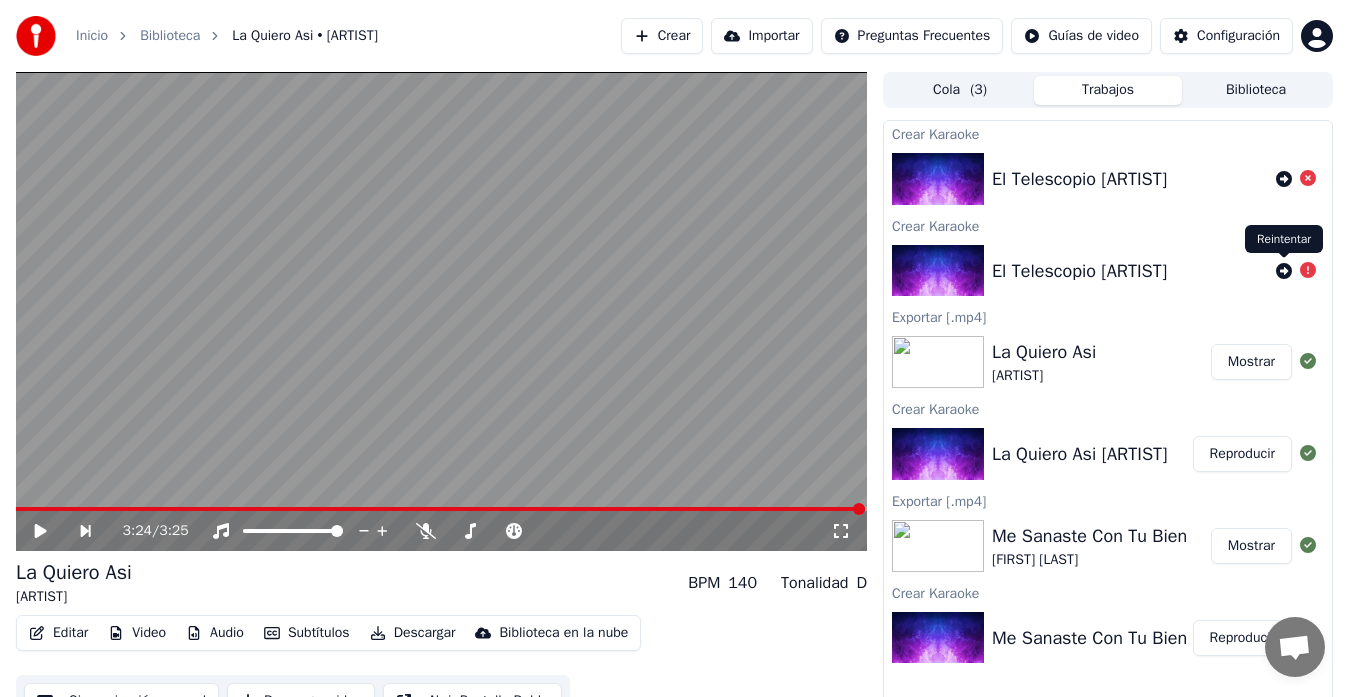 click 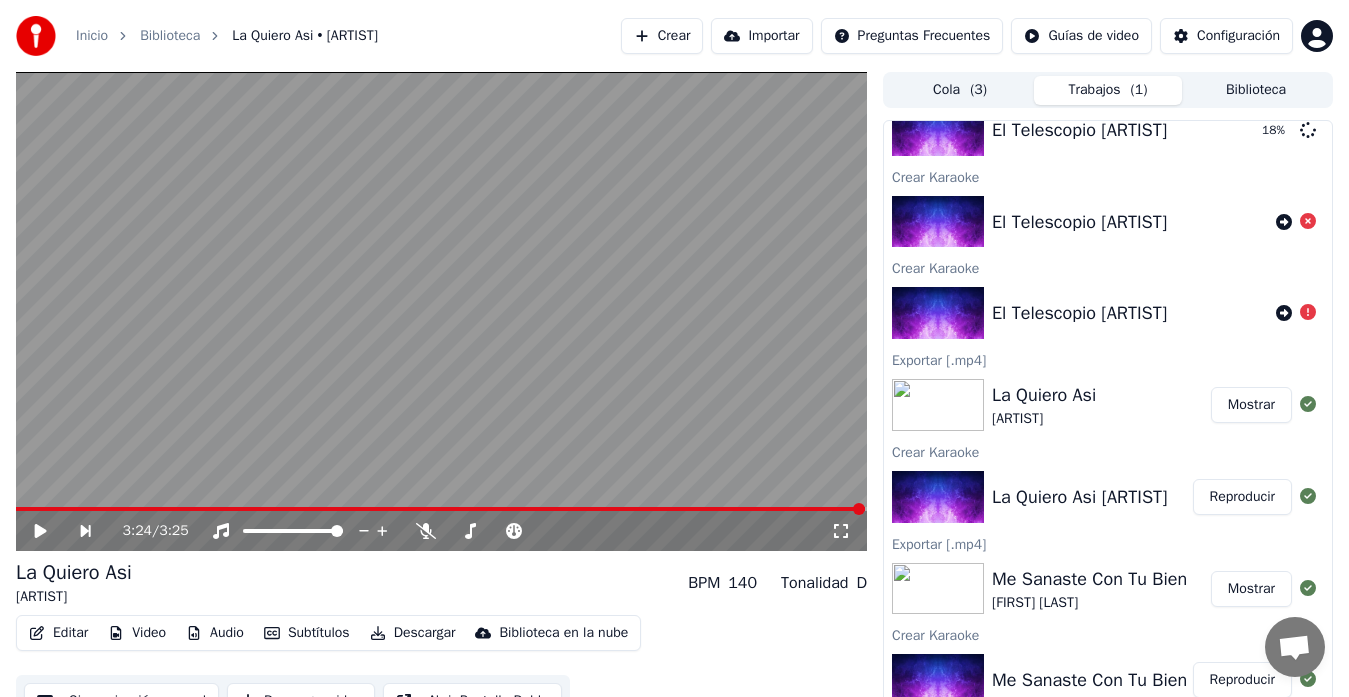 scroll, scrollTop: 52, scrollLeft: 0, axis: vertical 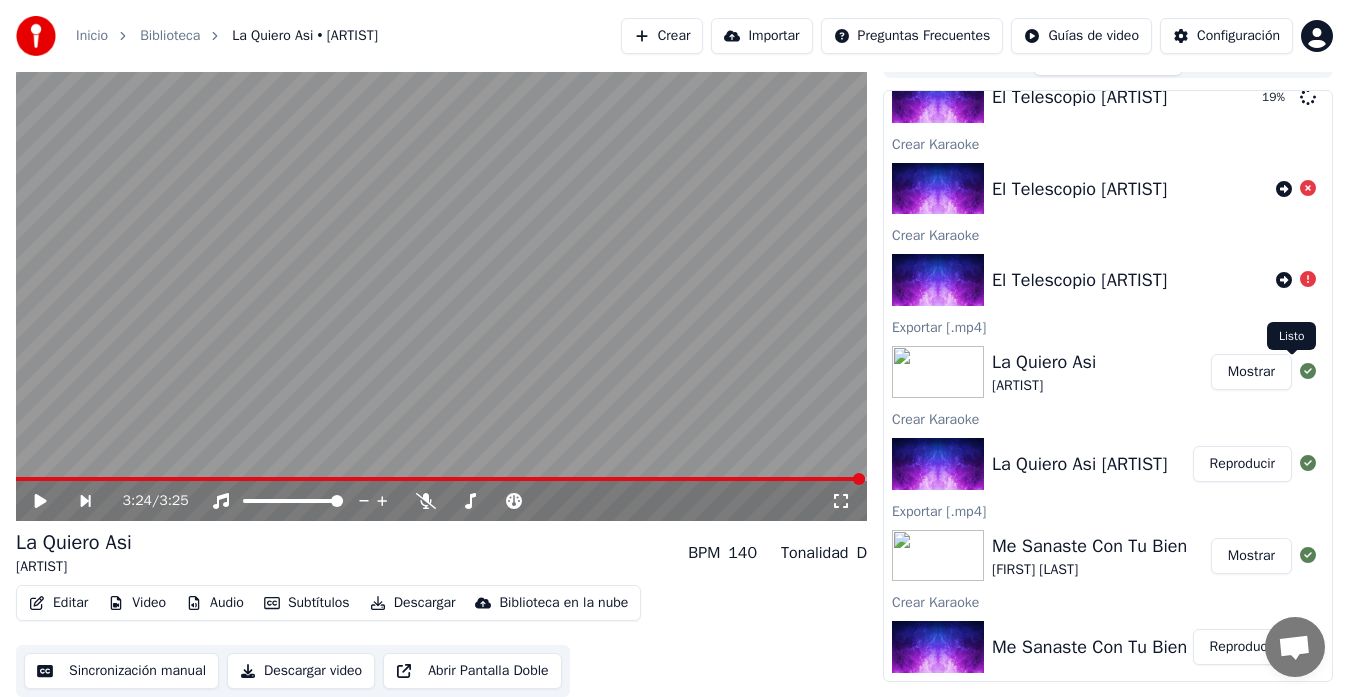 click 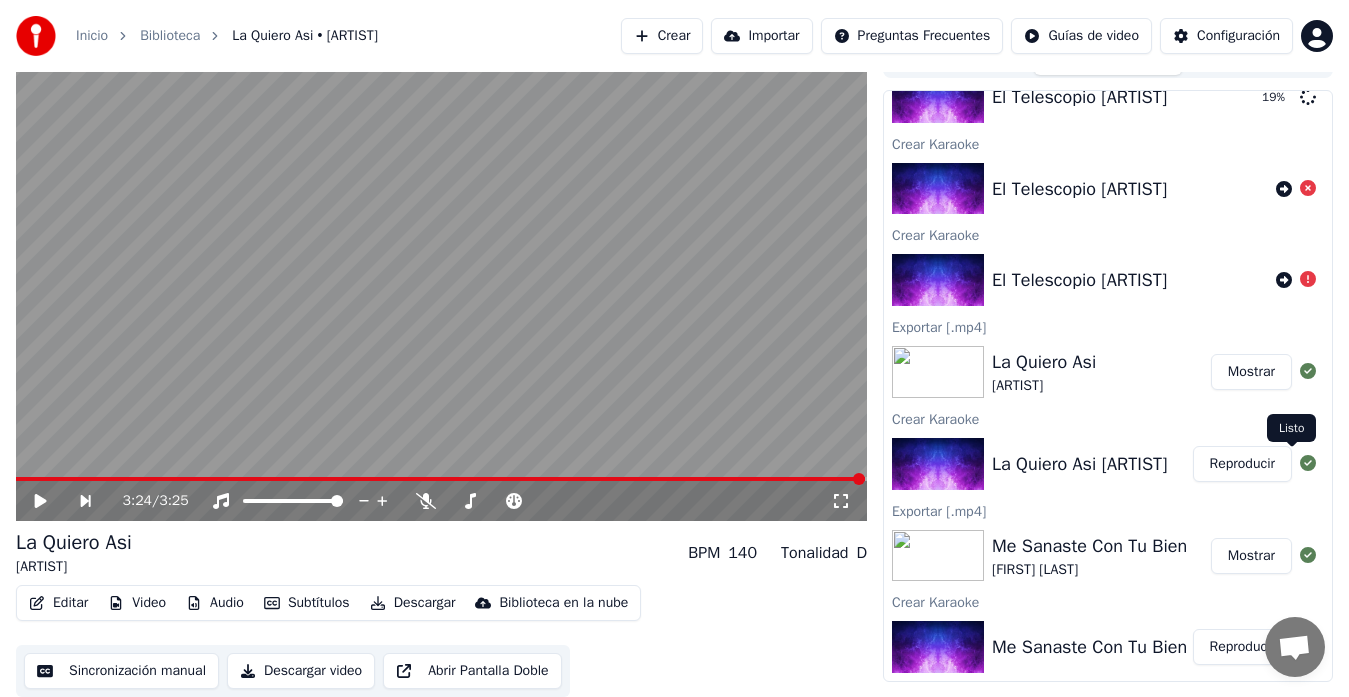 click 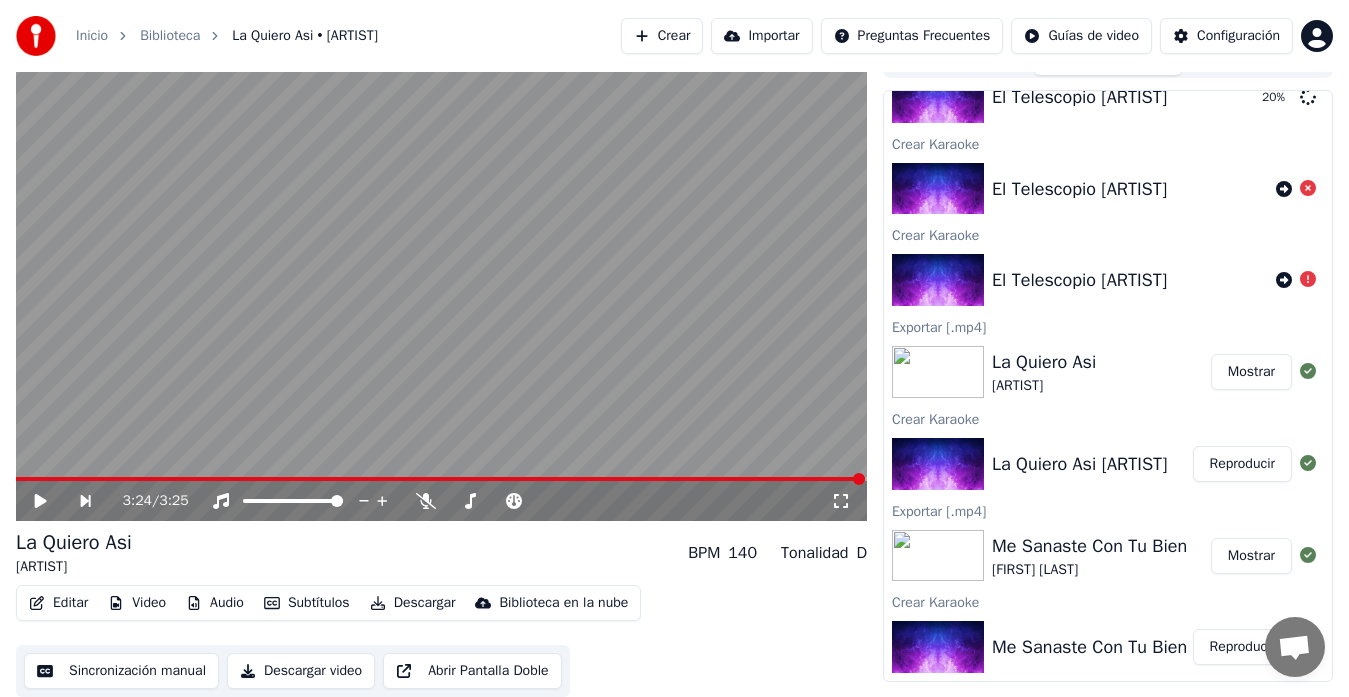 scroll, scrollTop: 0, scrollLeft: 0, axis: both 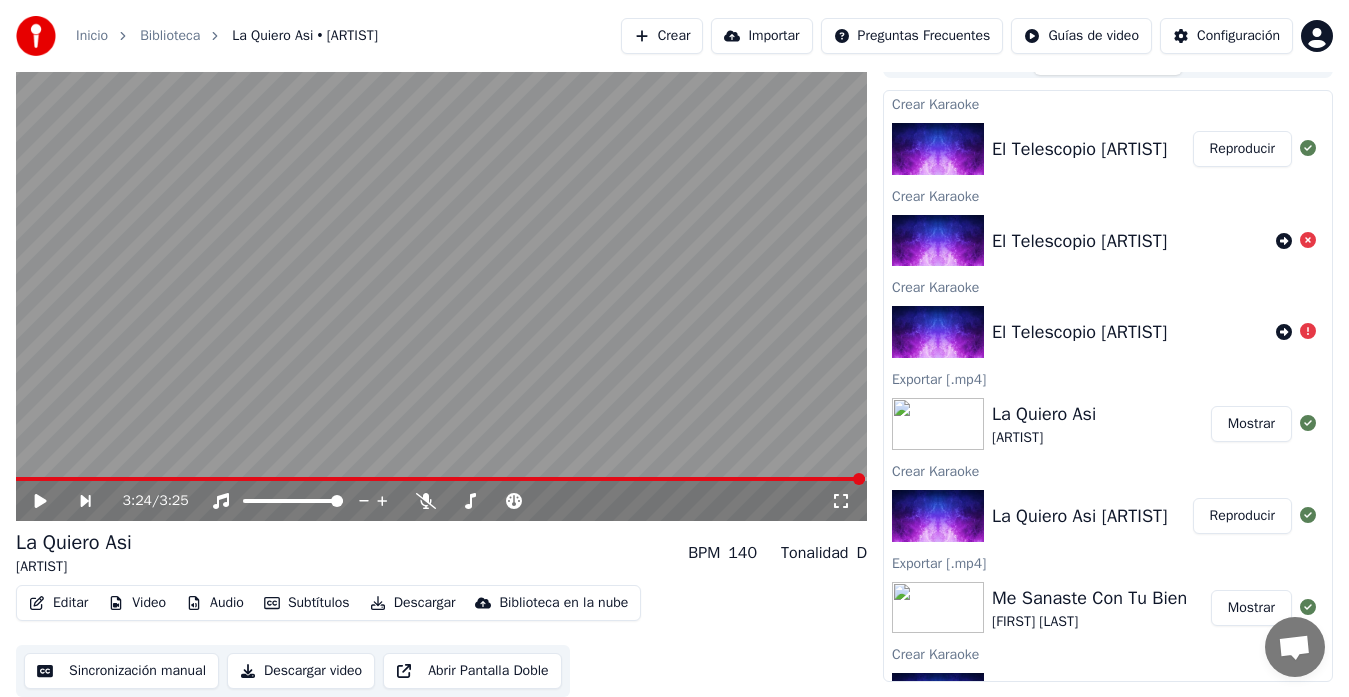 click on "Reproducir" at bounding box center [1242, 149] 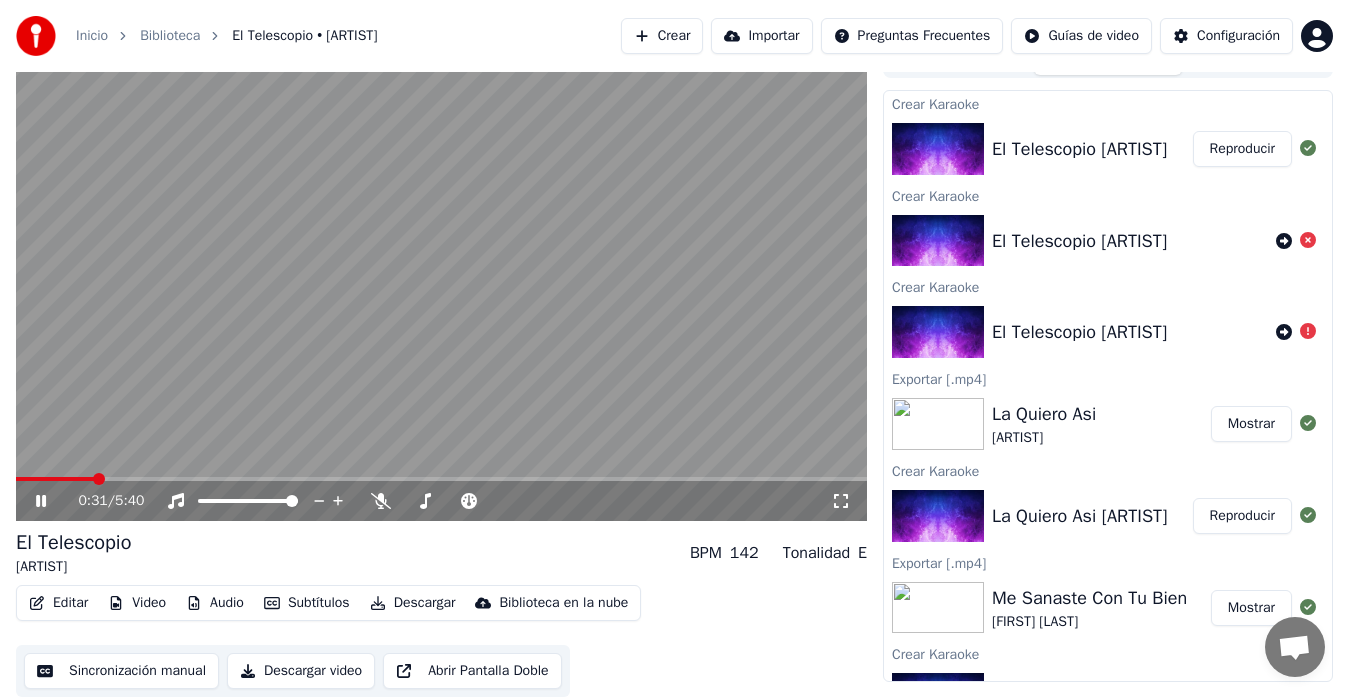 click at bounding box center (441, 281) 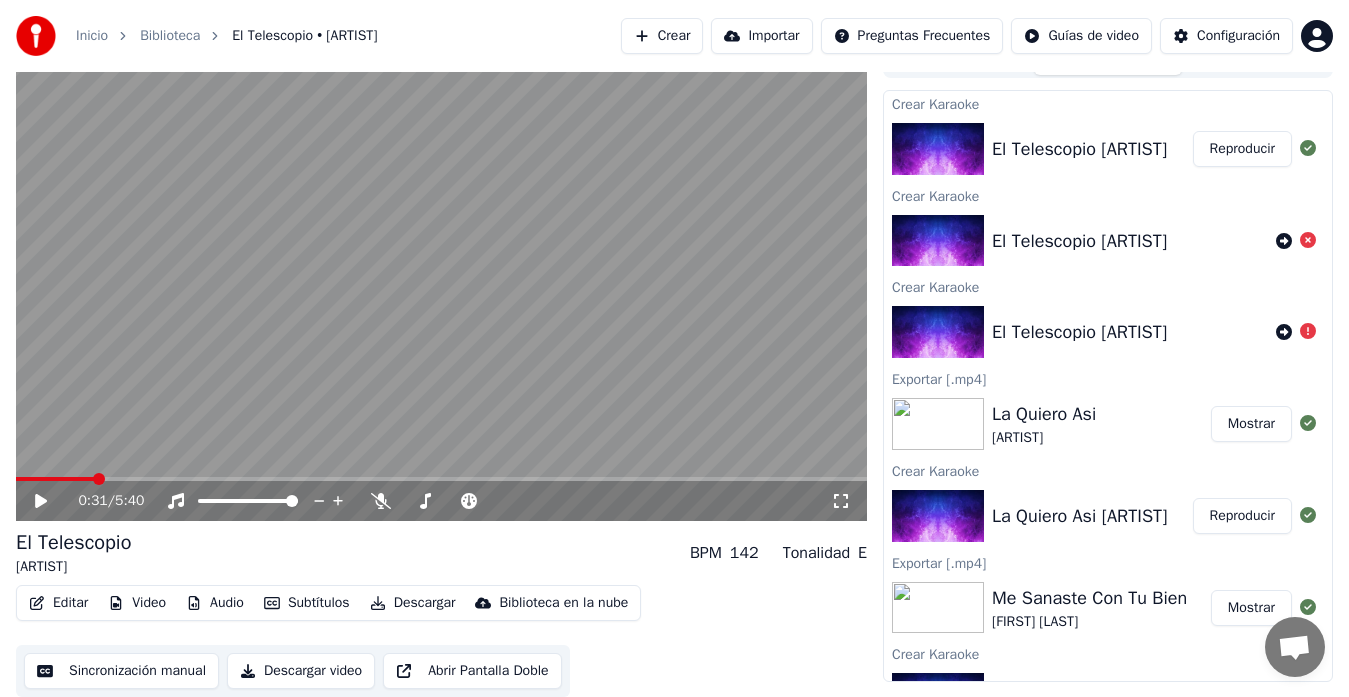 click 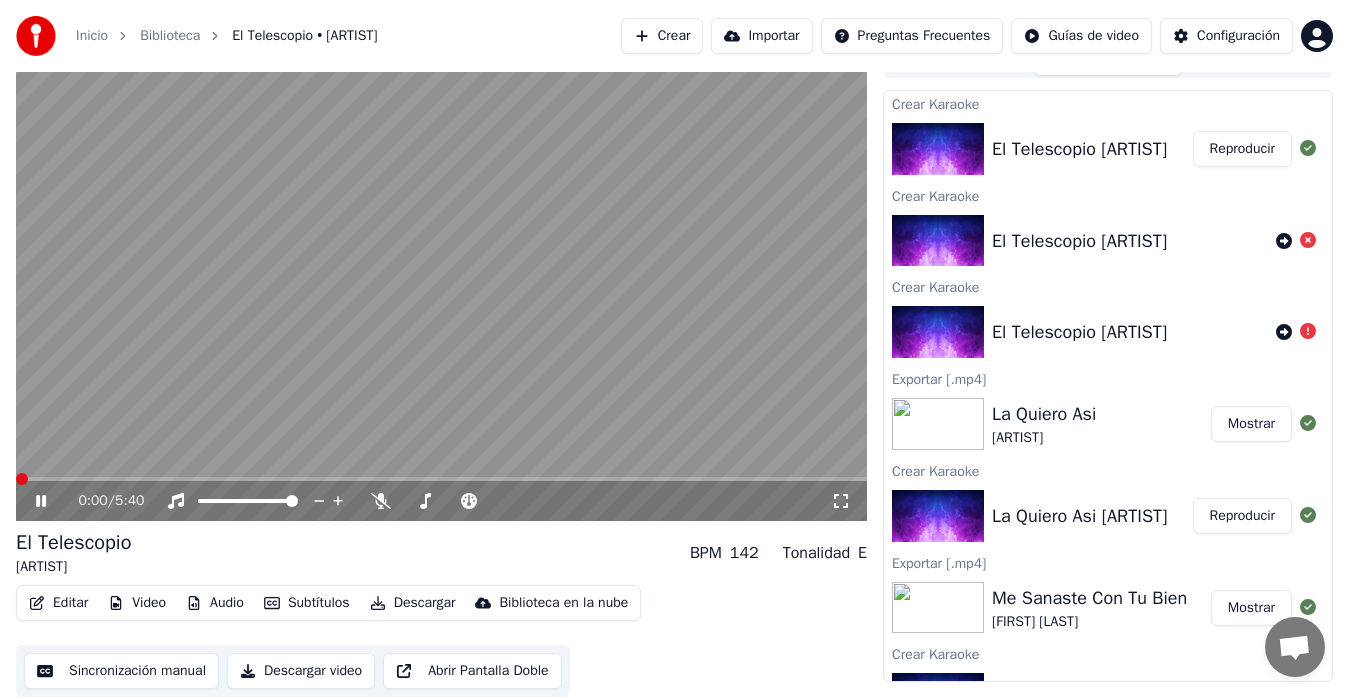 click at bounding box center [16, 479] 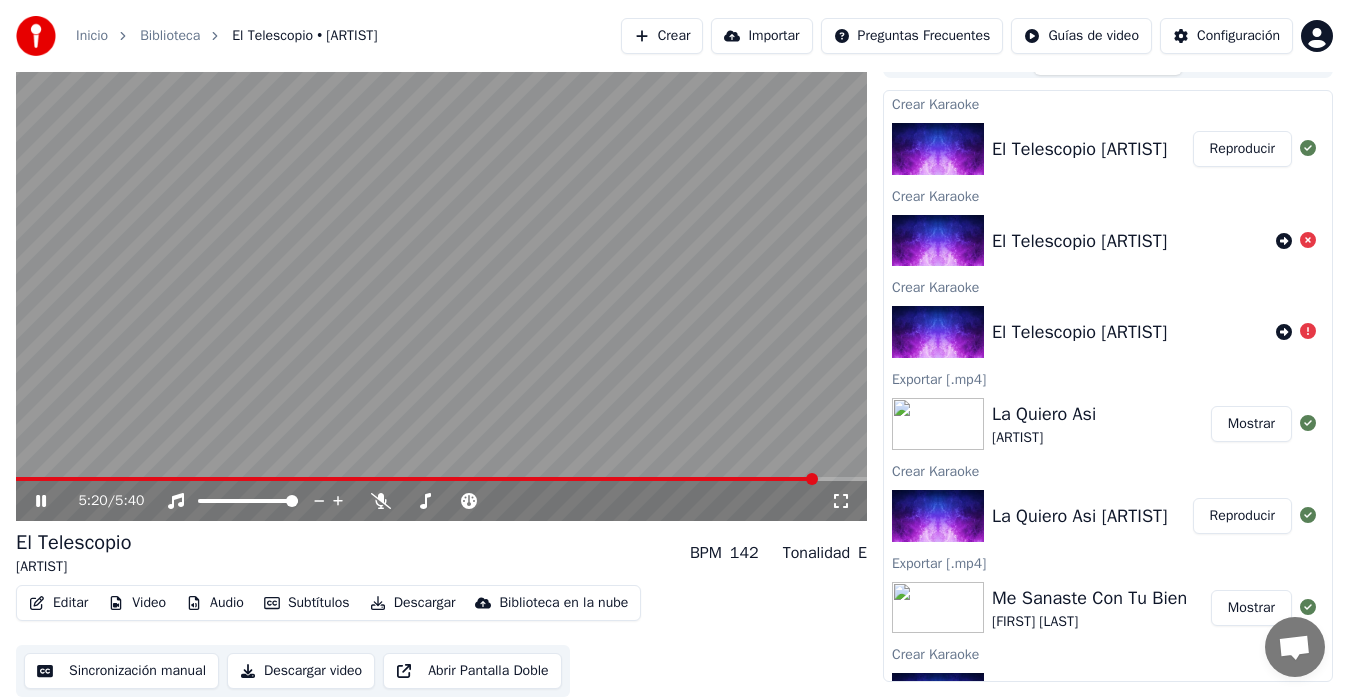 click at bounding box center [441, 281] 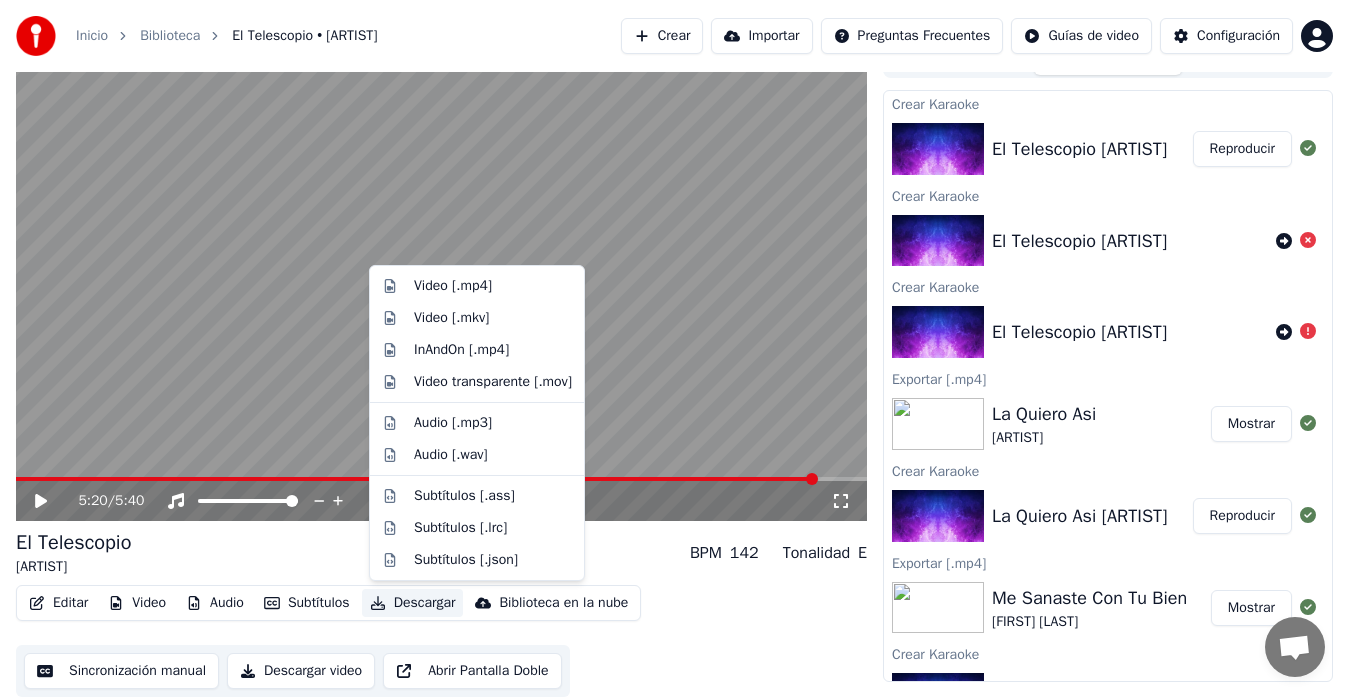 click on "Descargar" at bounding box center [413, 603] 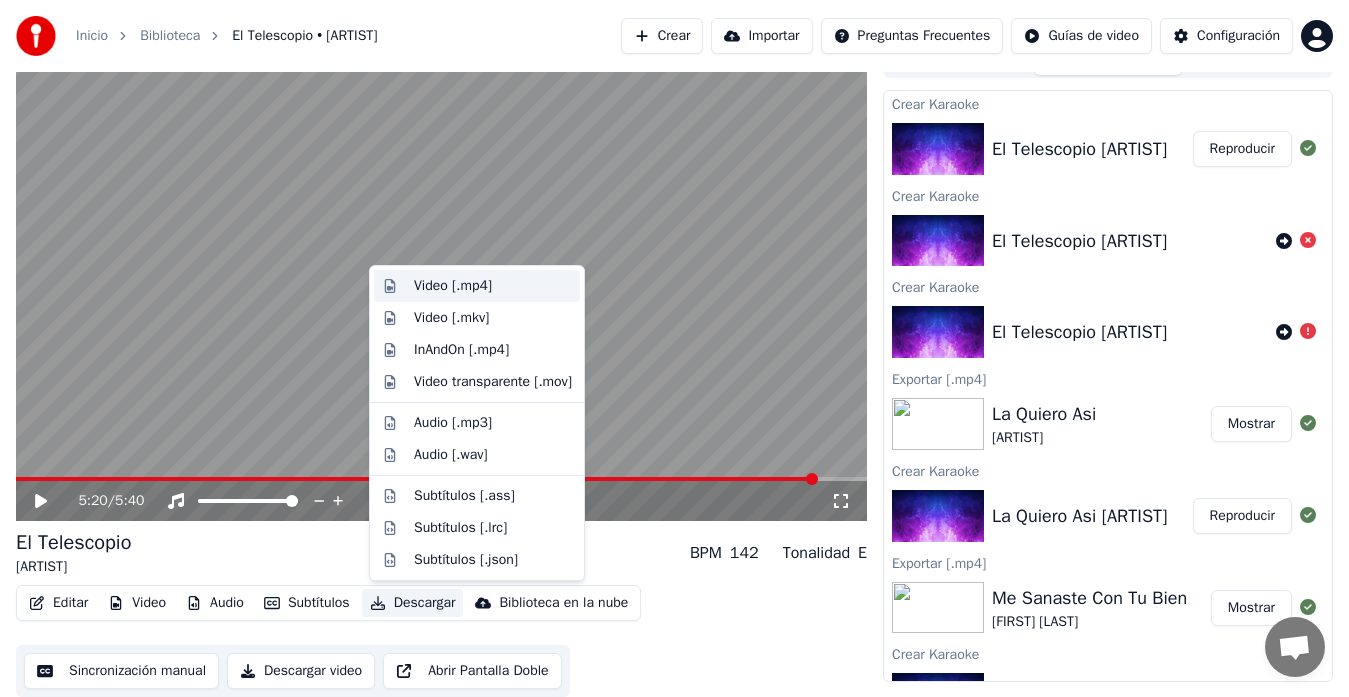 click on "Video [.mp4]" at bounding box center [453, 286] 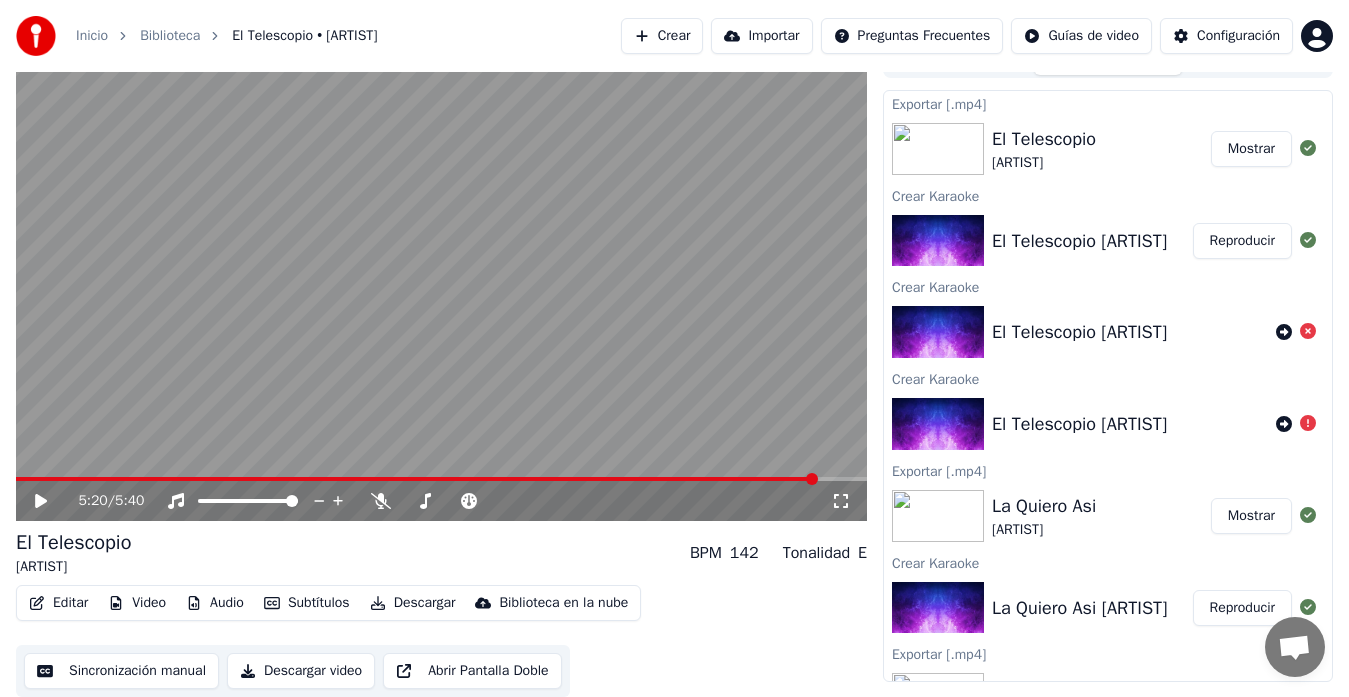 click on "Mostrar" at bounding box center [1251, 149] 